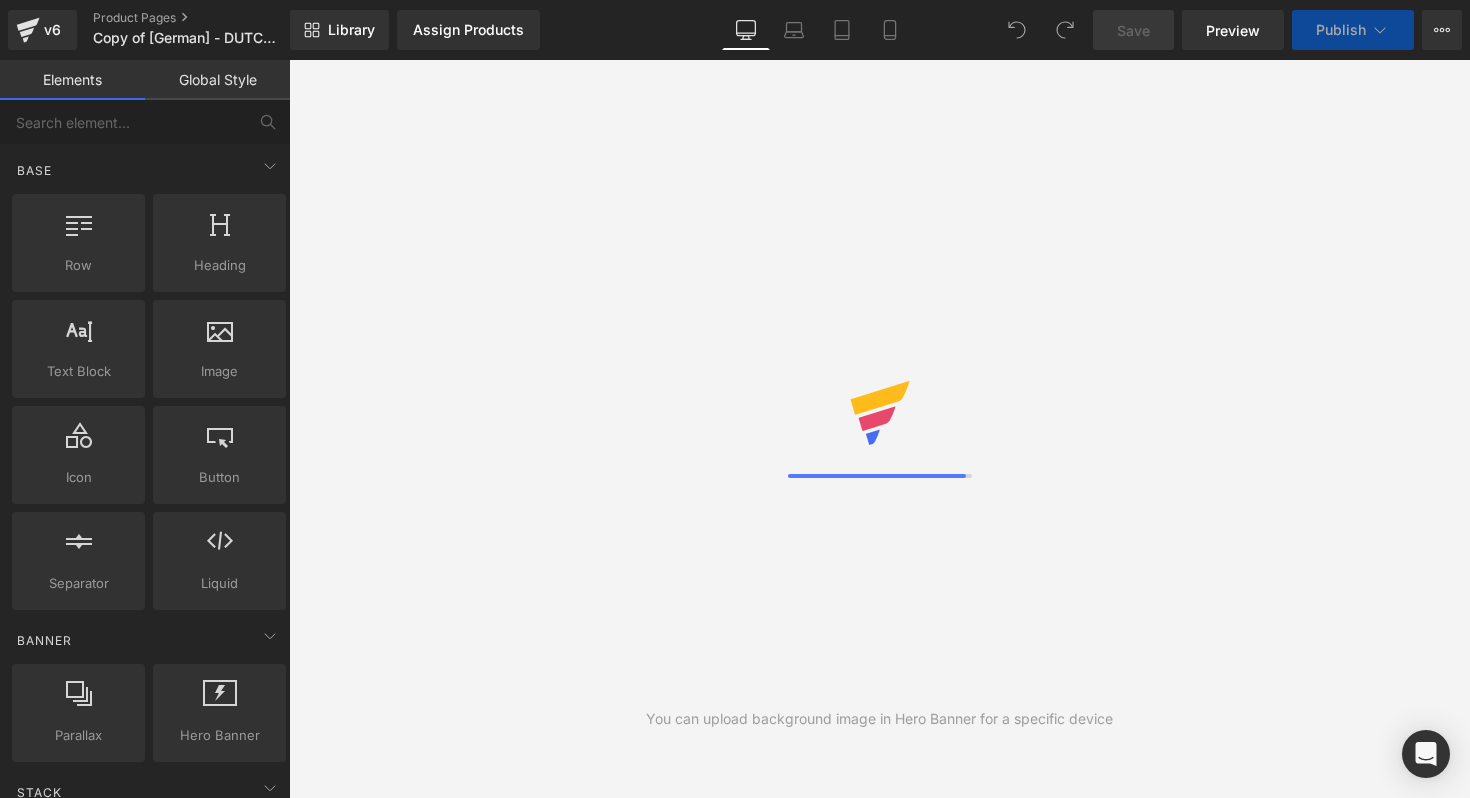 scroll, scrollTop: 0, scrollLeft: 0, axis: both 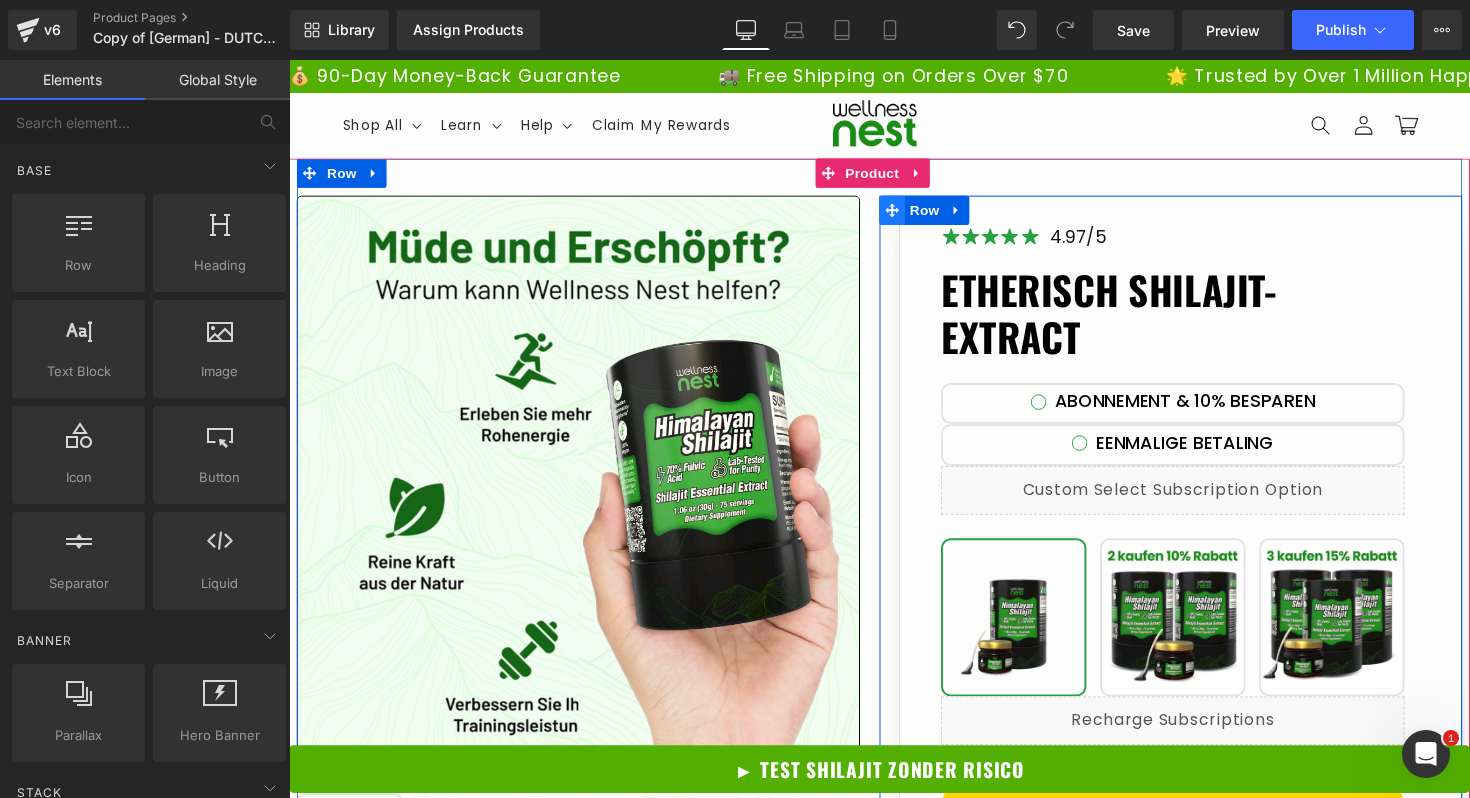 click at bounding box center [907, 214] 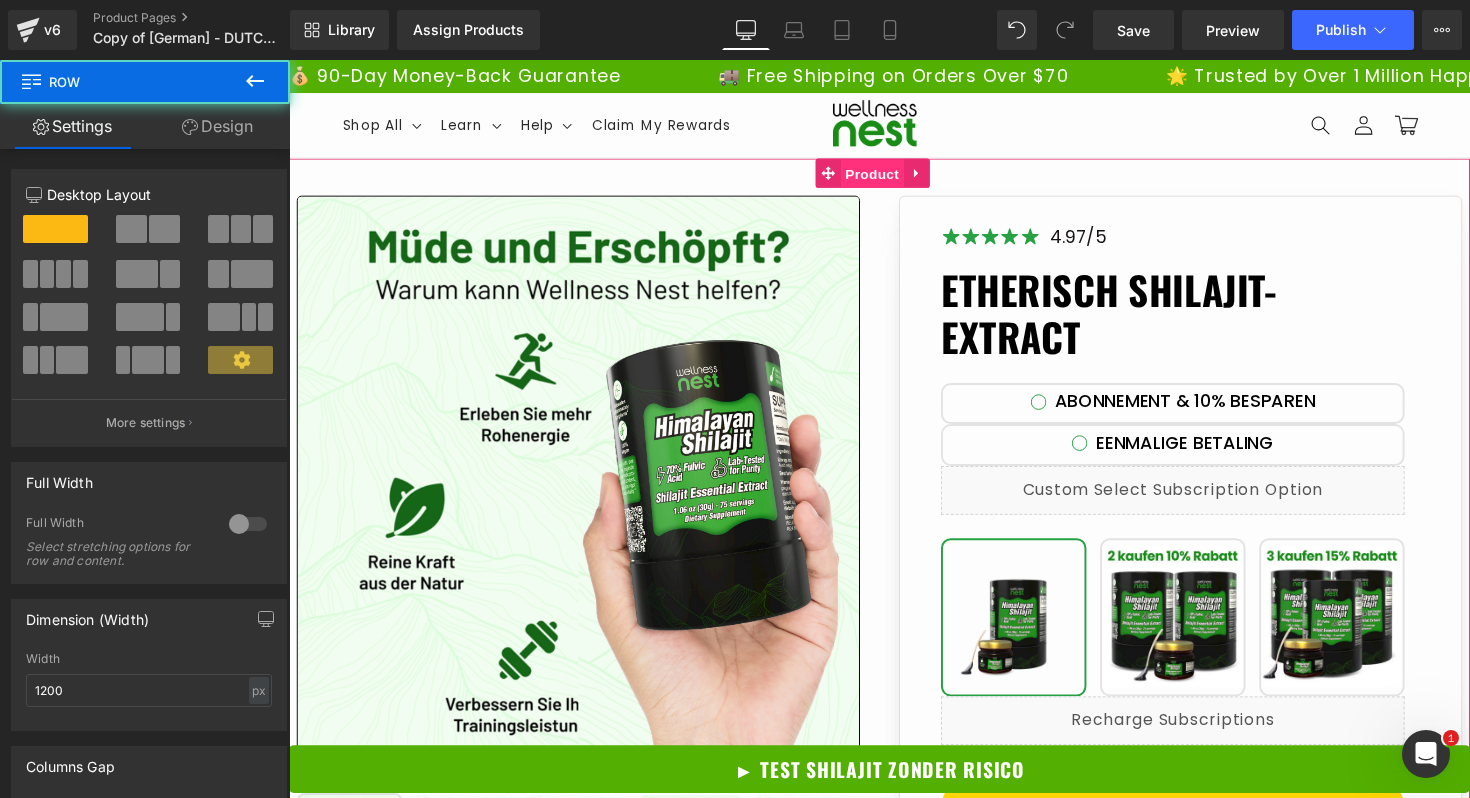 click on "Product" at bounding box center (886, 177) 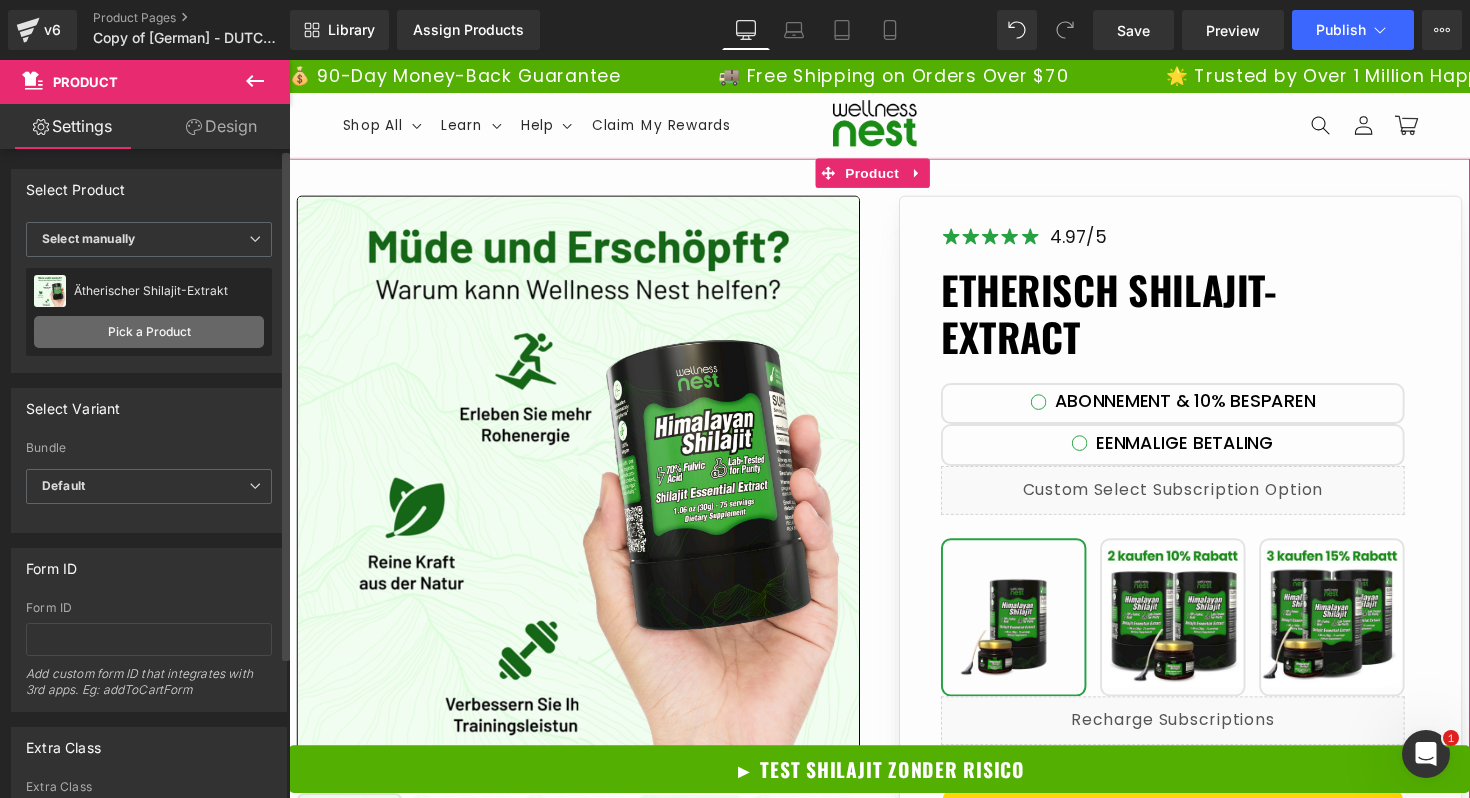 click on "Pick a Product" at bounding box center (149, 332) 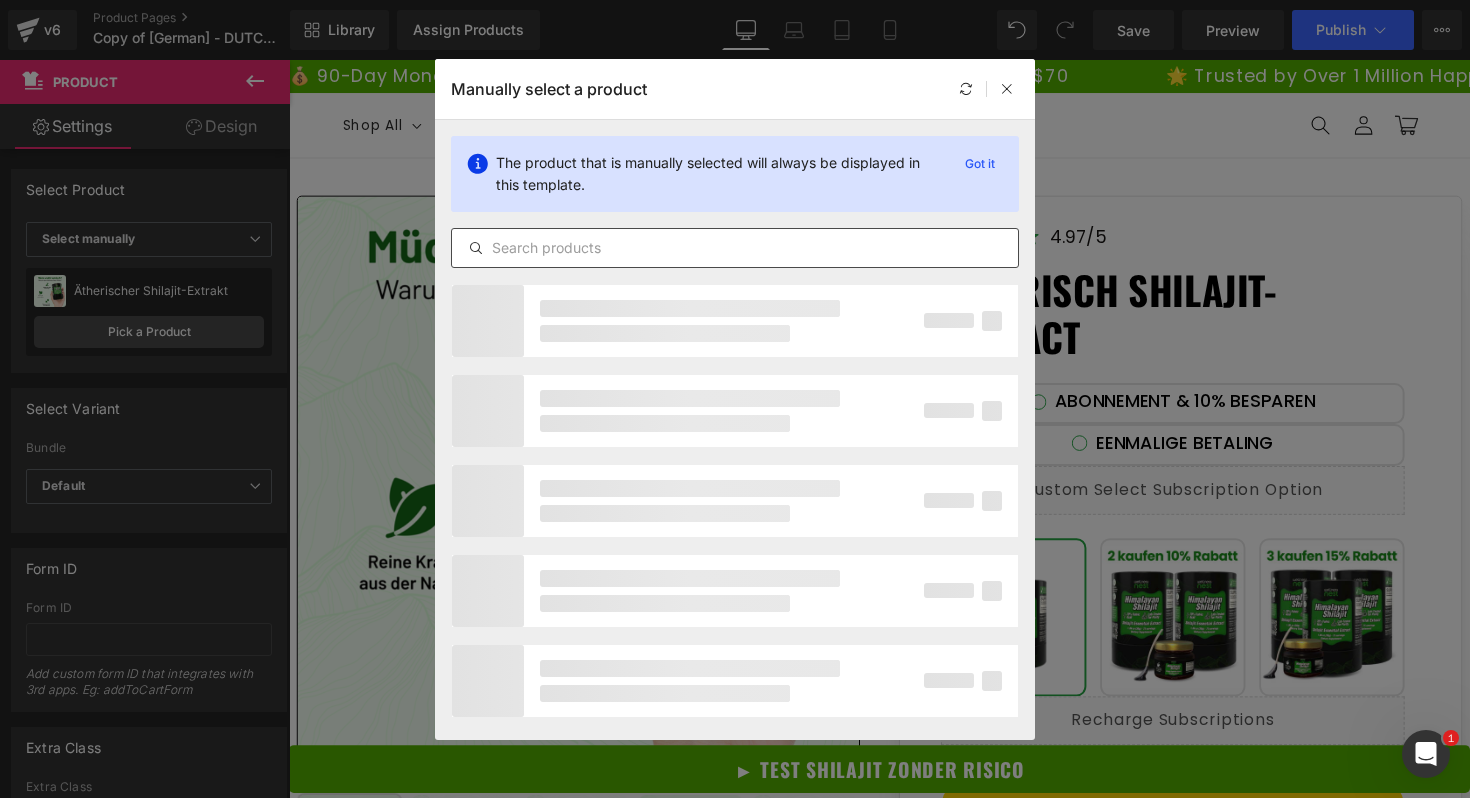 click at bounding box center (735, 248) 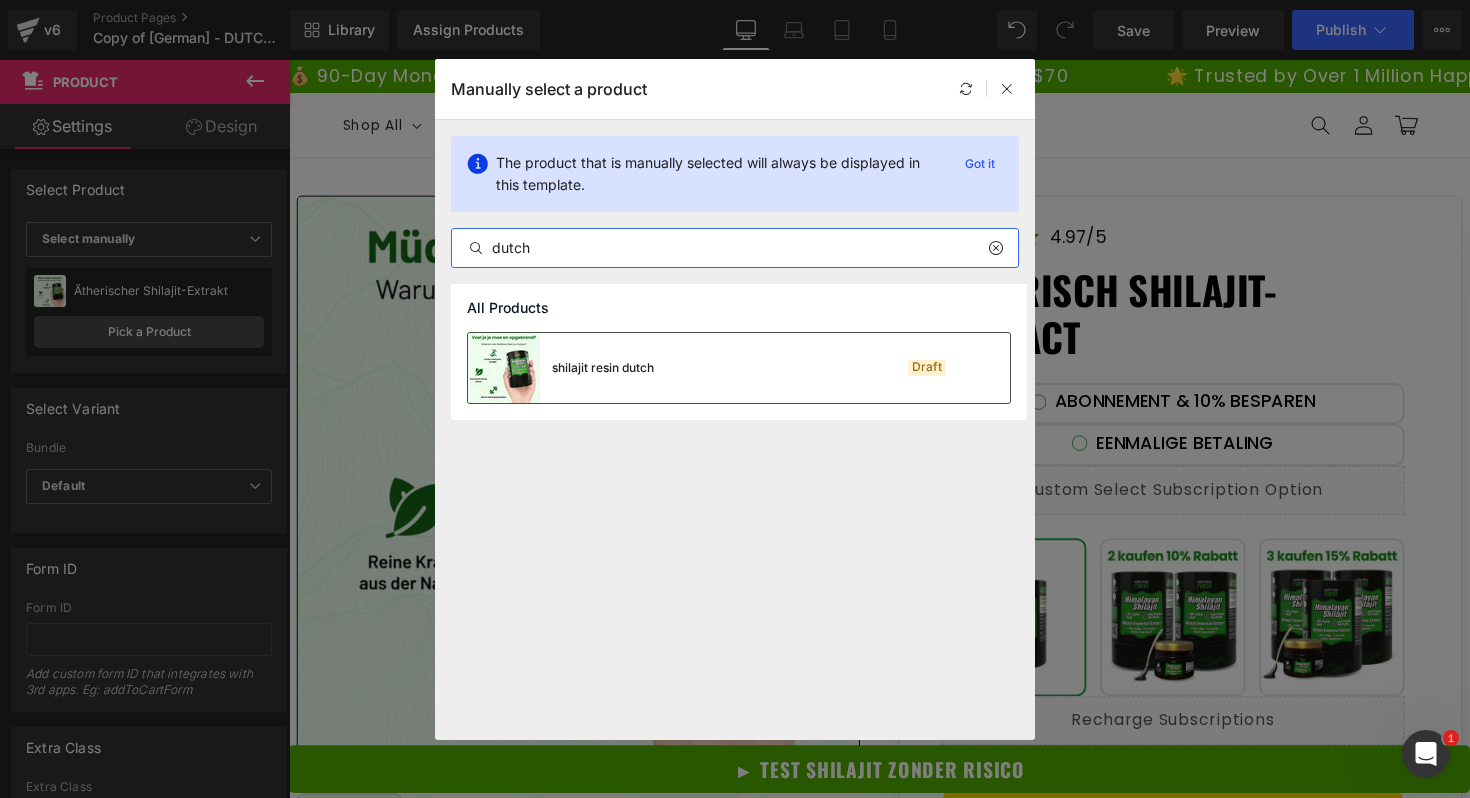 type on "dutch" 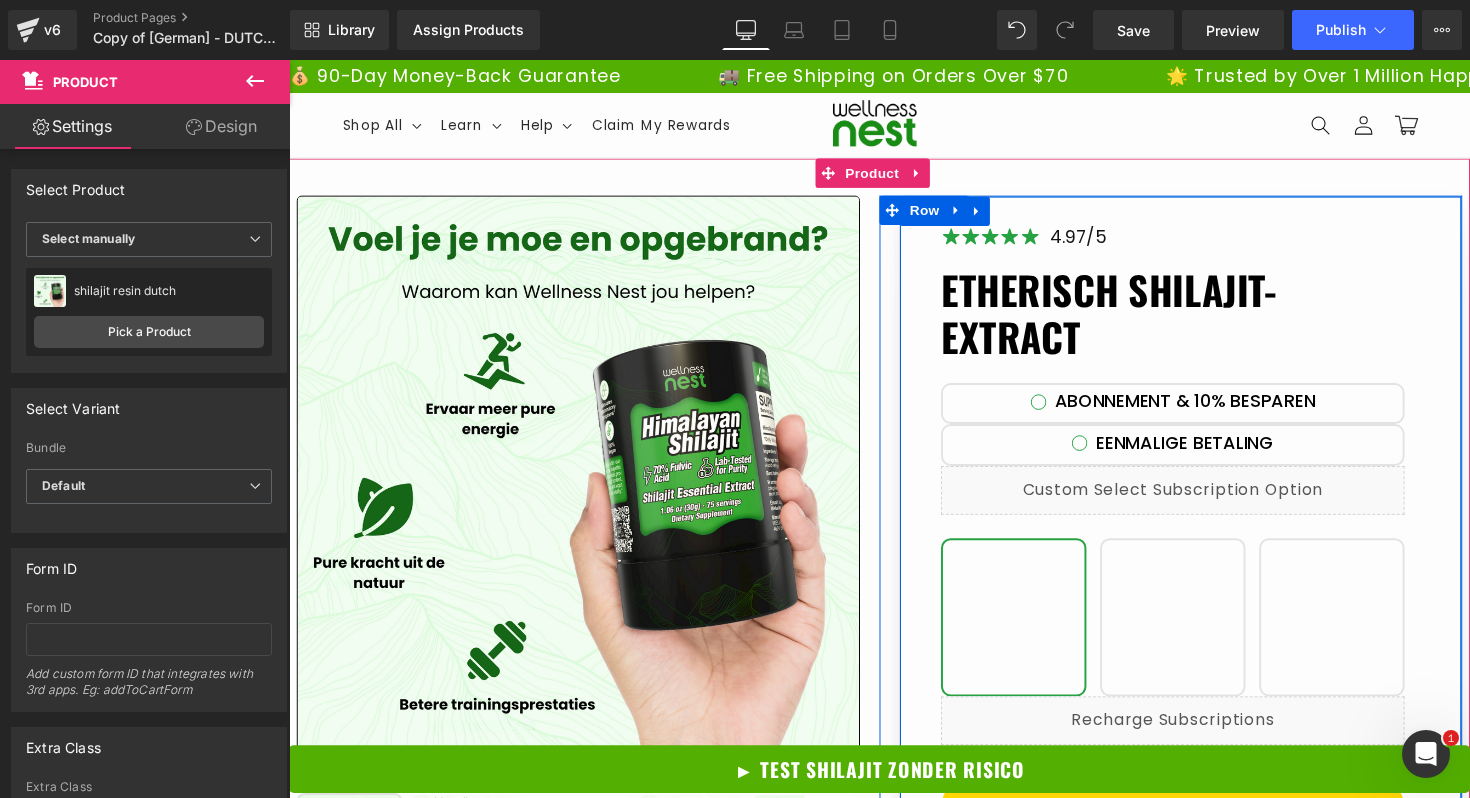 scroll, scrollTop: 13, scrollLeft: 0, axis: vertical 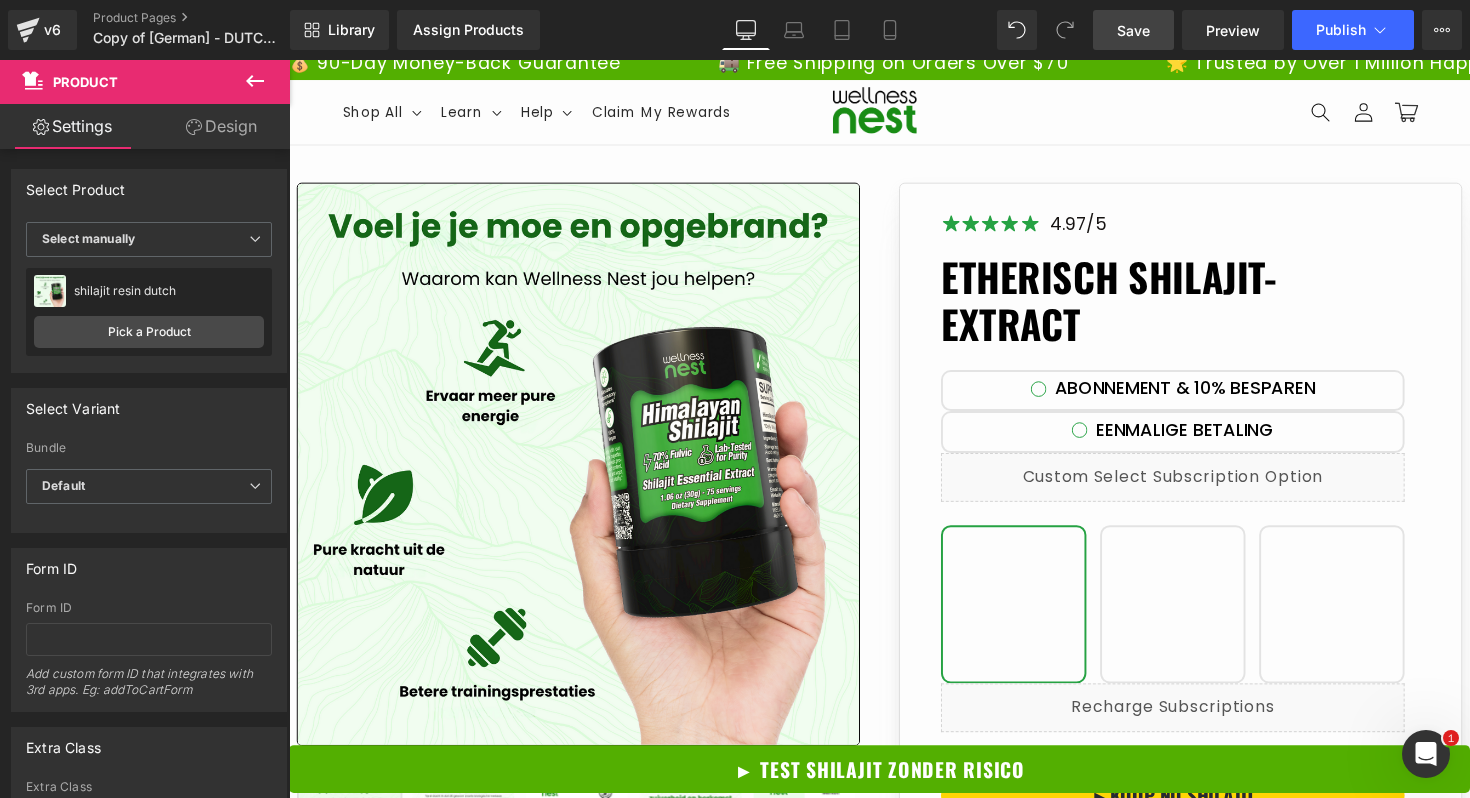 drag, startPoint x: 1124, startPoint y: 32, endPoint x: 881, endPoint y: 299, distance: 361.02356 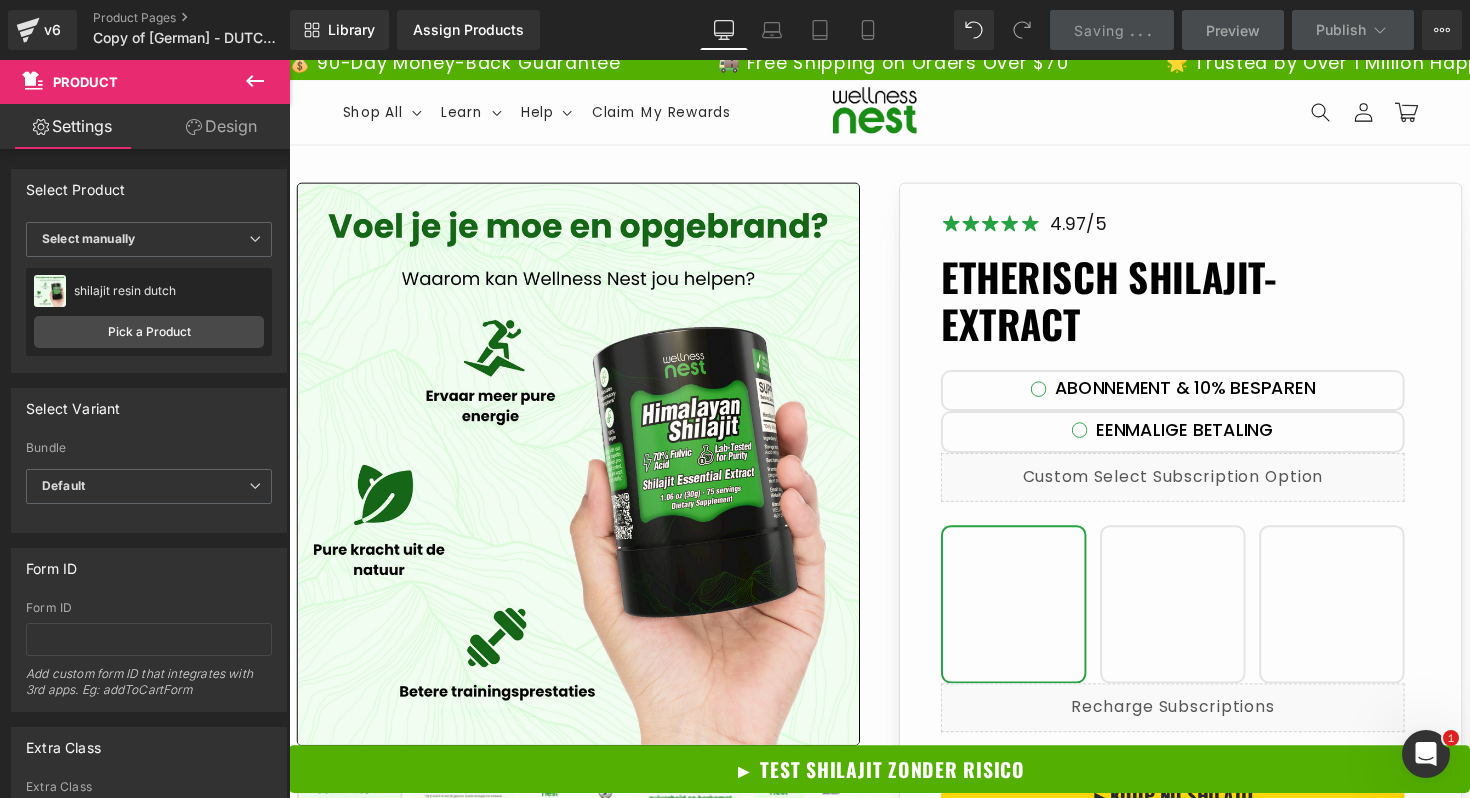 scroll, scrollTop: 144, scrollLeft: 0, axis: vertical 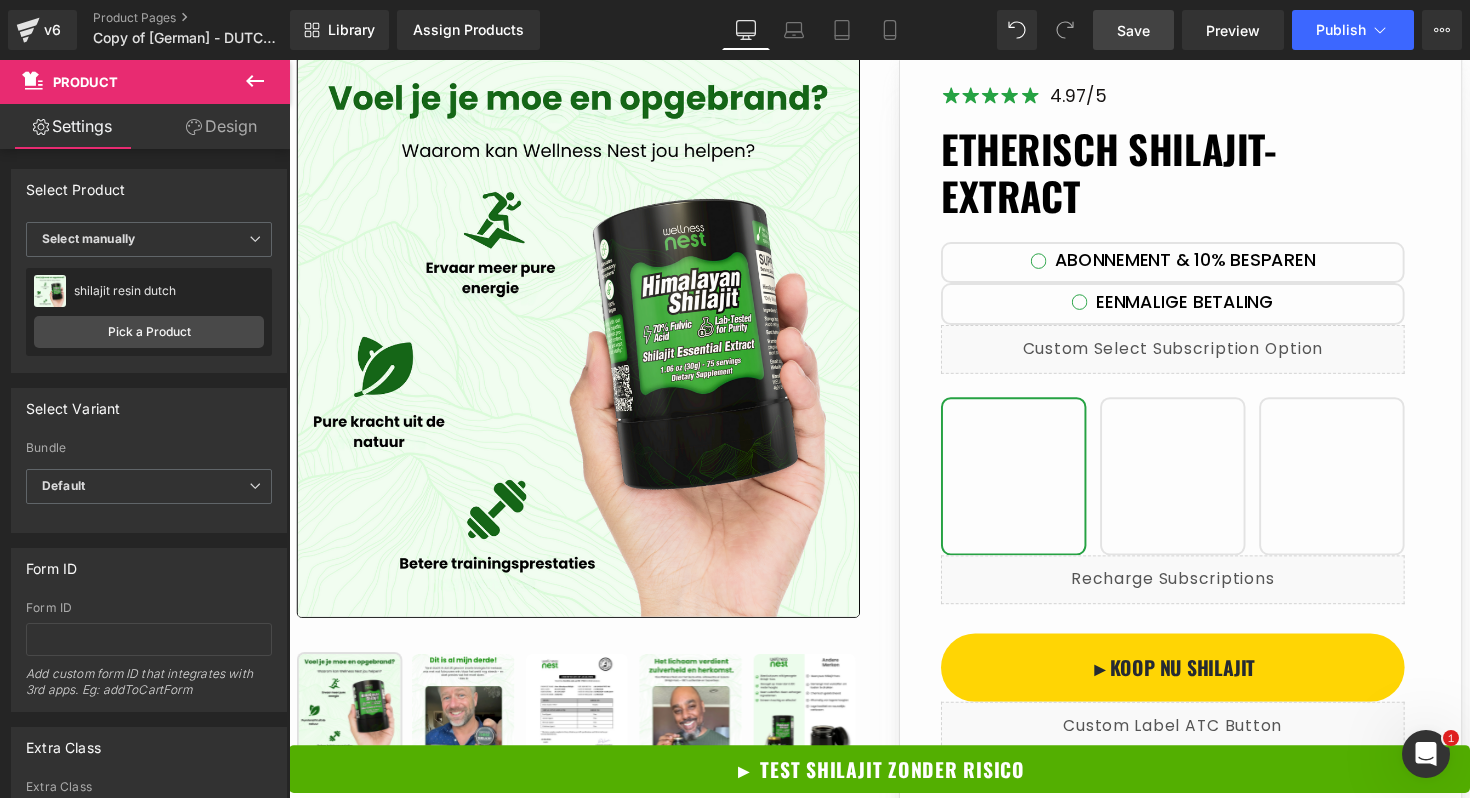 click on "Save" at bounding box center (1133, 30) 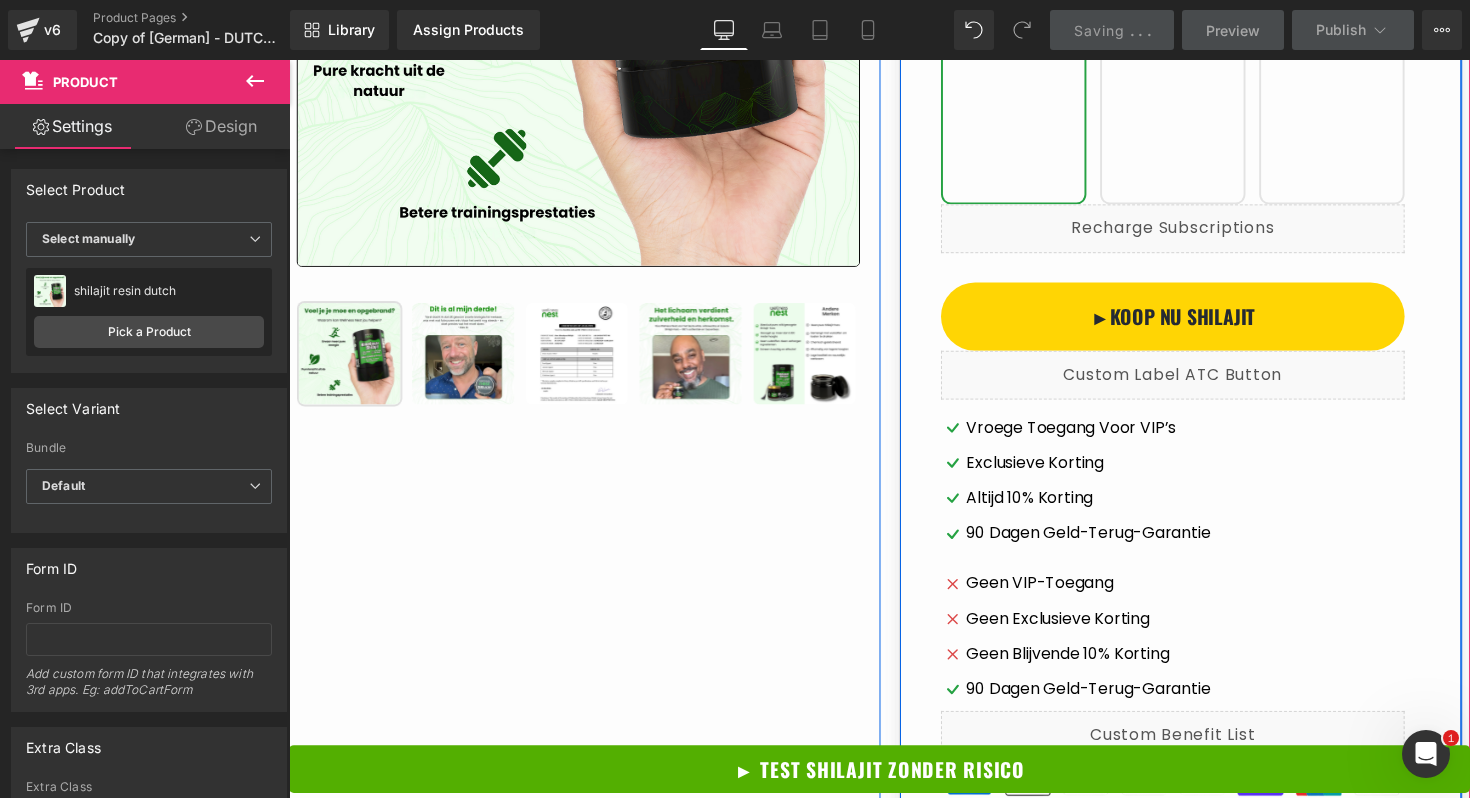 scroll, scrollTop: 415, scrollLeft: 0, axis: vertical 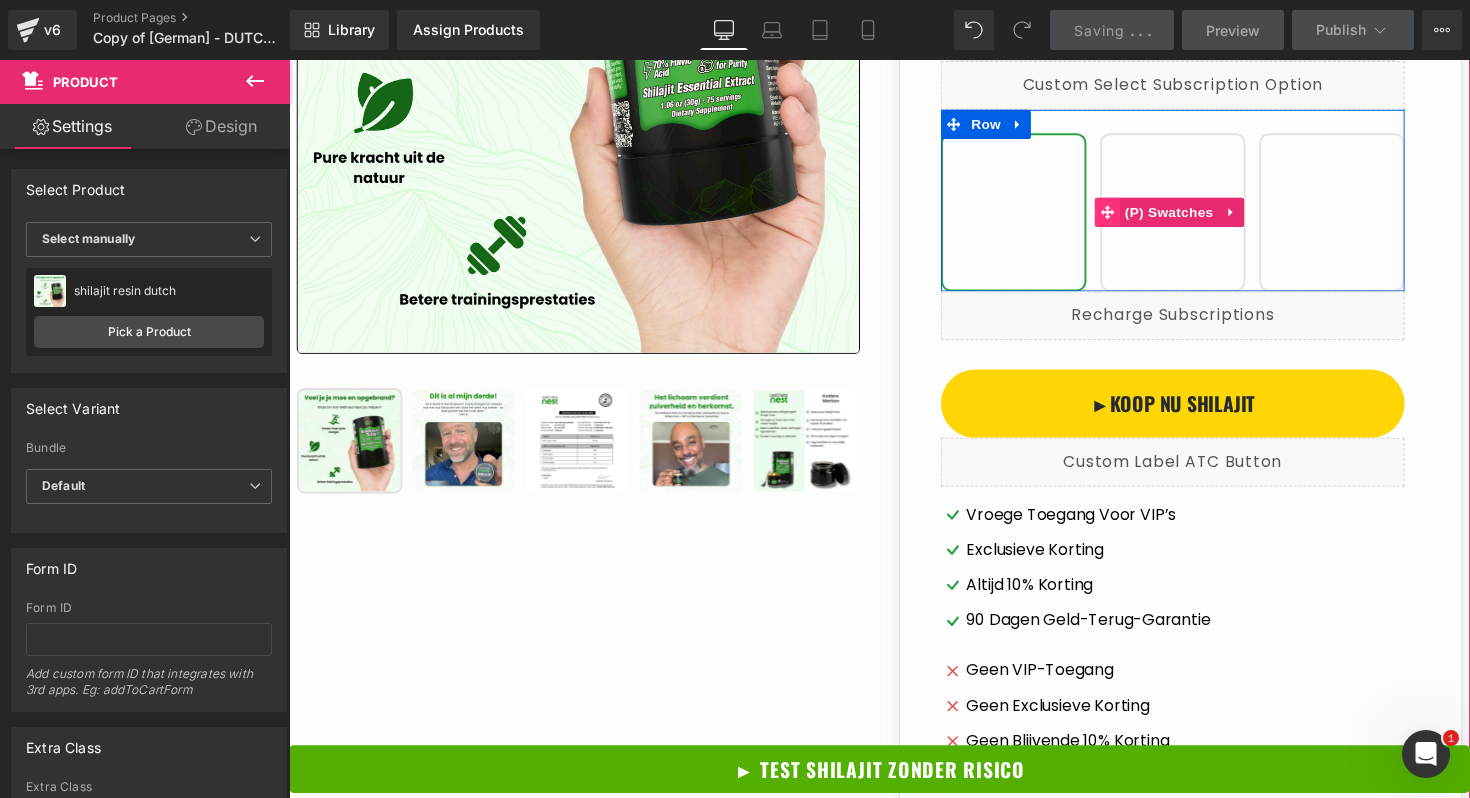 click at bounding box center (1127, 216) 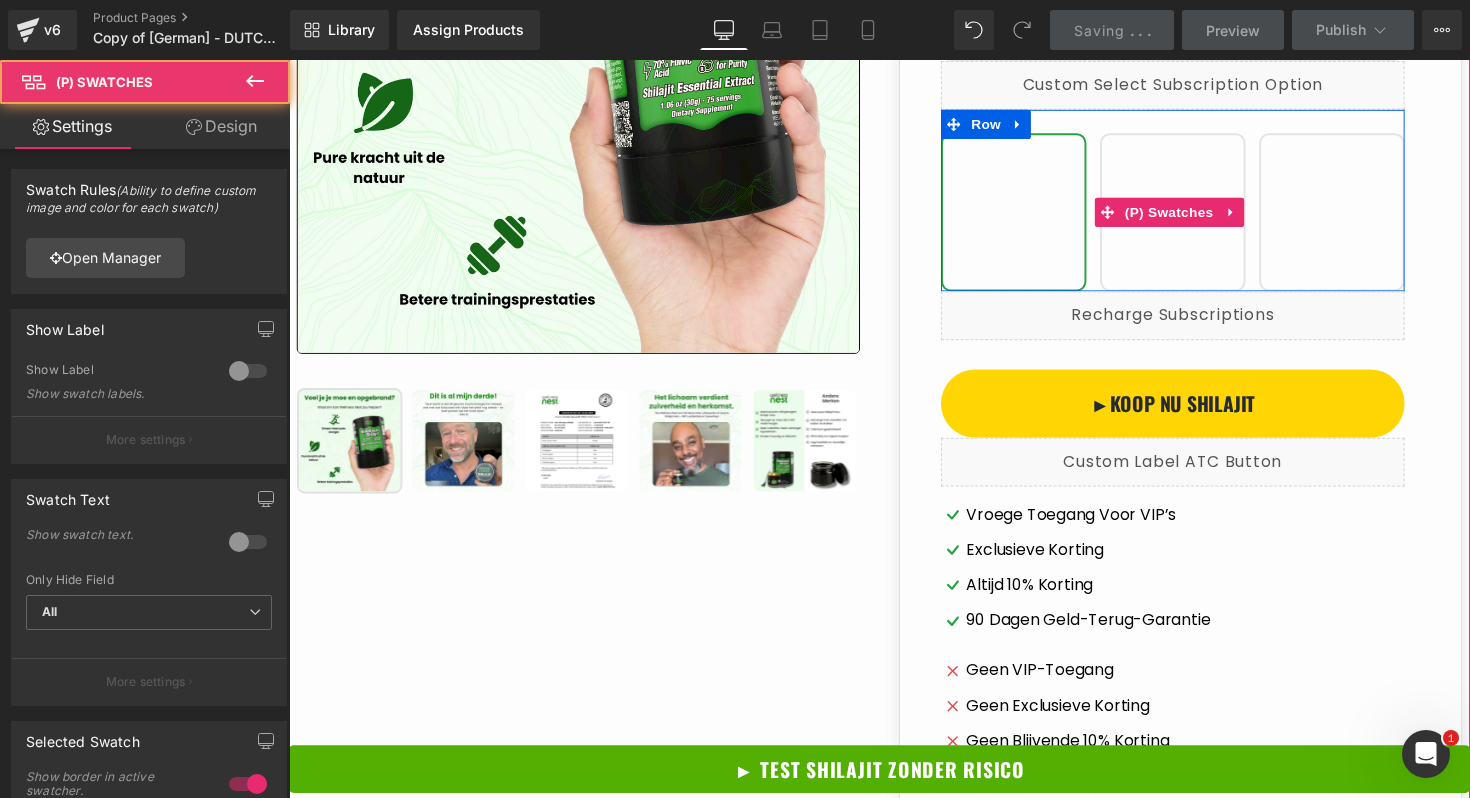 click on "Pakket 2 – 10% korting" at bounding box center [1194, 216] 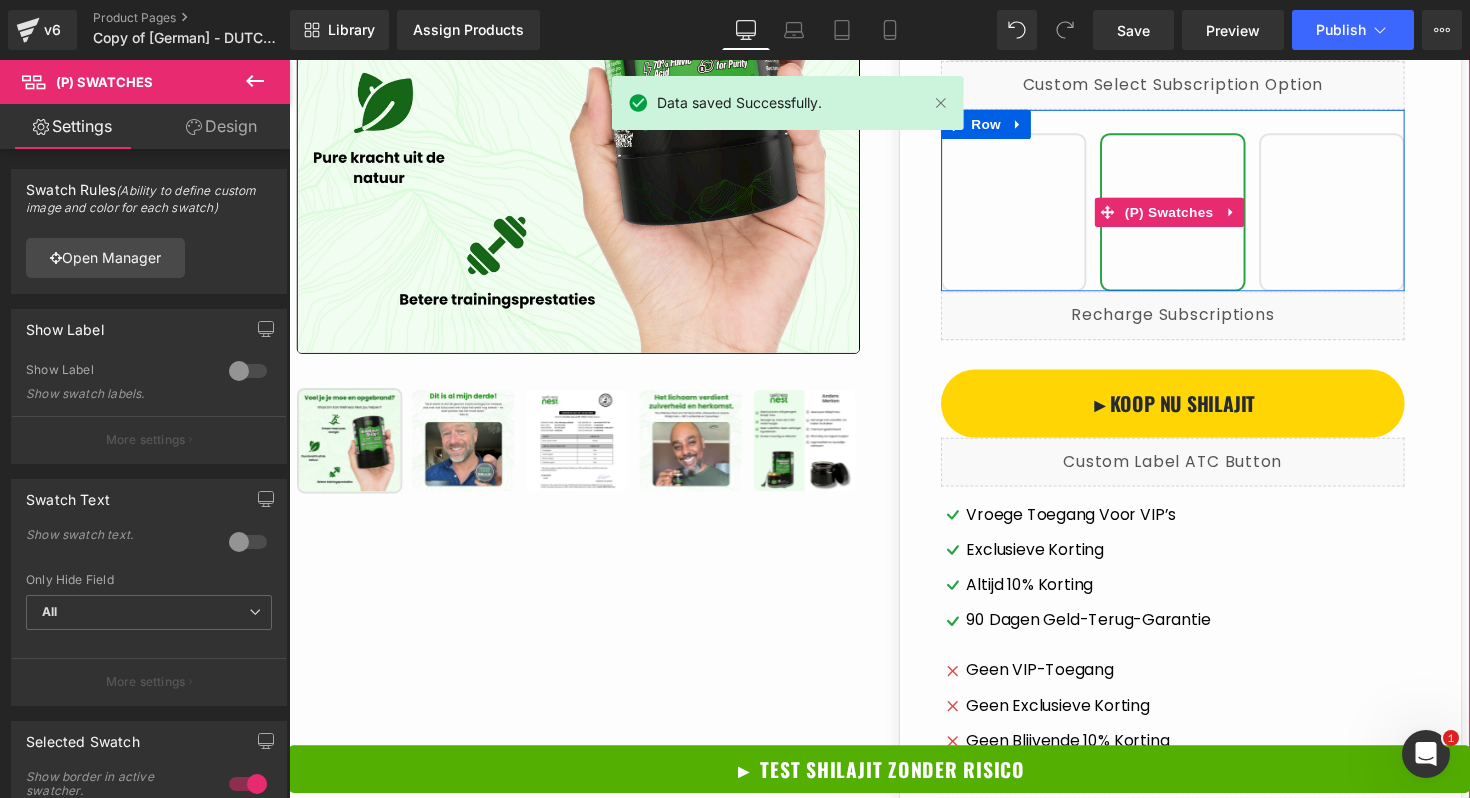 click on "Pakket 1" at bounding box center [1031, 216] 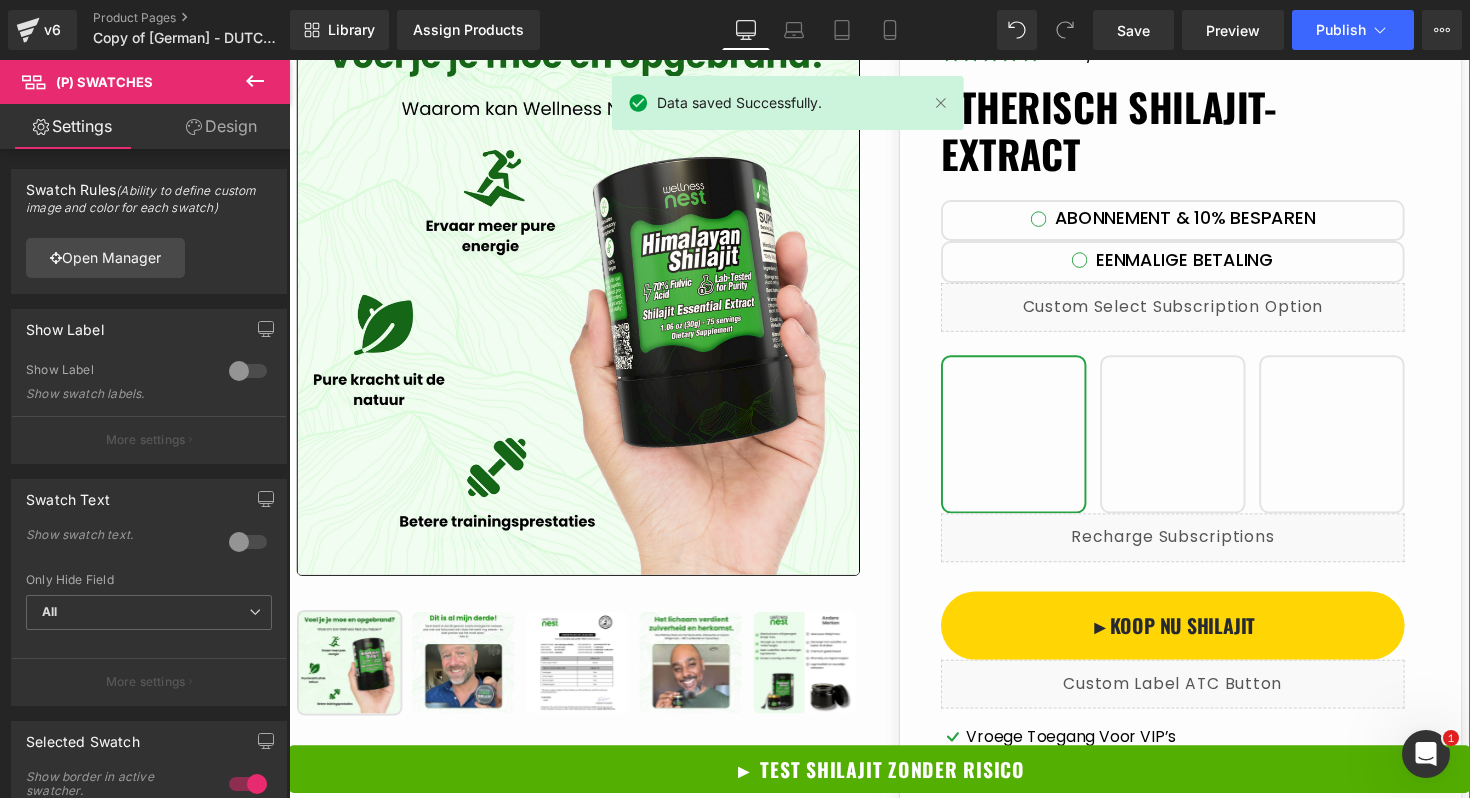 scroll, scrollTop: 154, scrollLeft: 0, axis: vertical 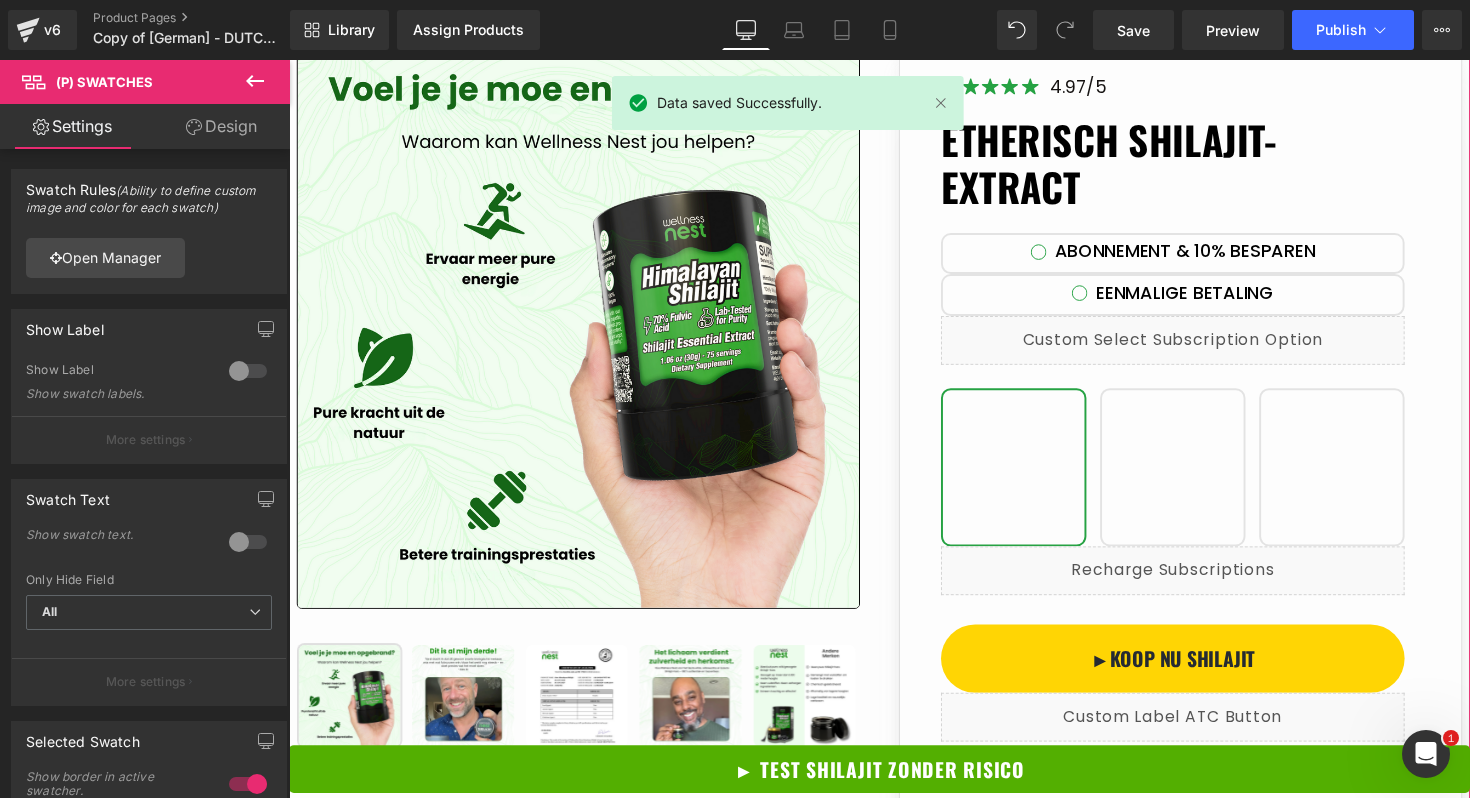 click on "Pakket 1" at bounding box center (1031, 477) 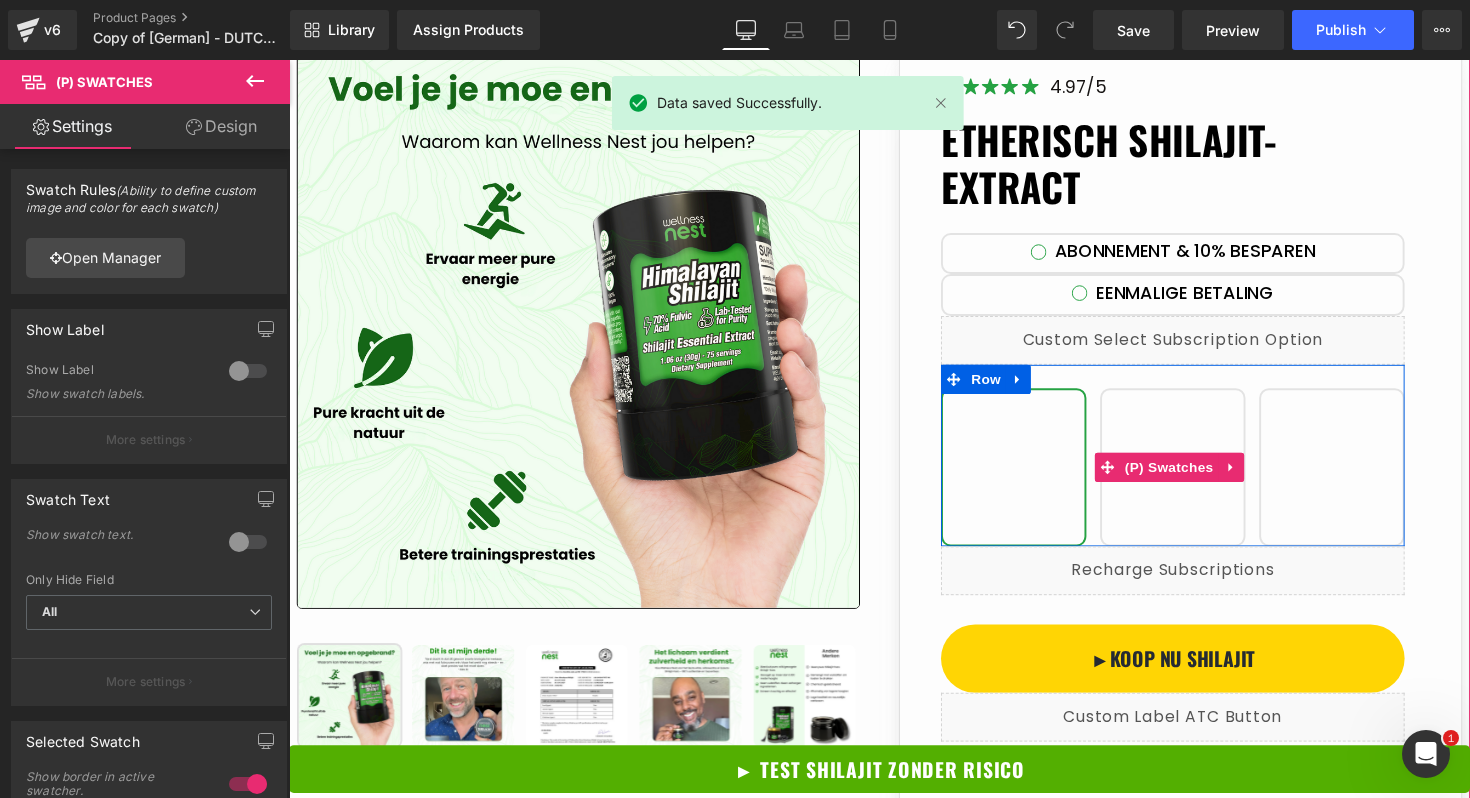 click on "Pakket 2 – 10% korting" at bounding box center (1194, 477) 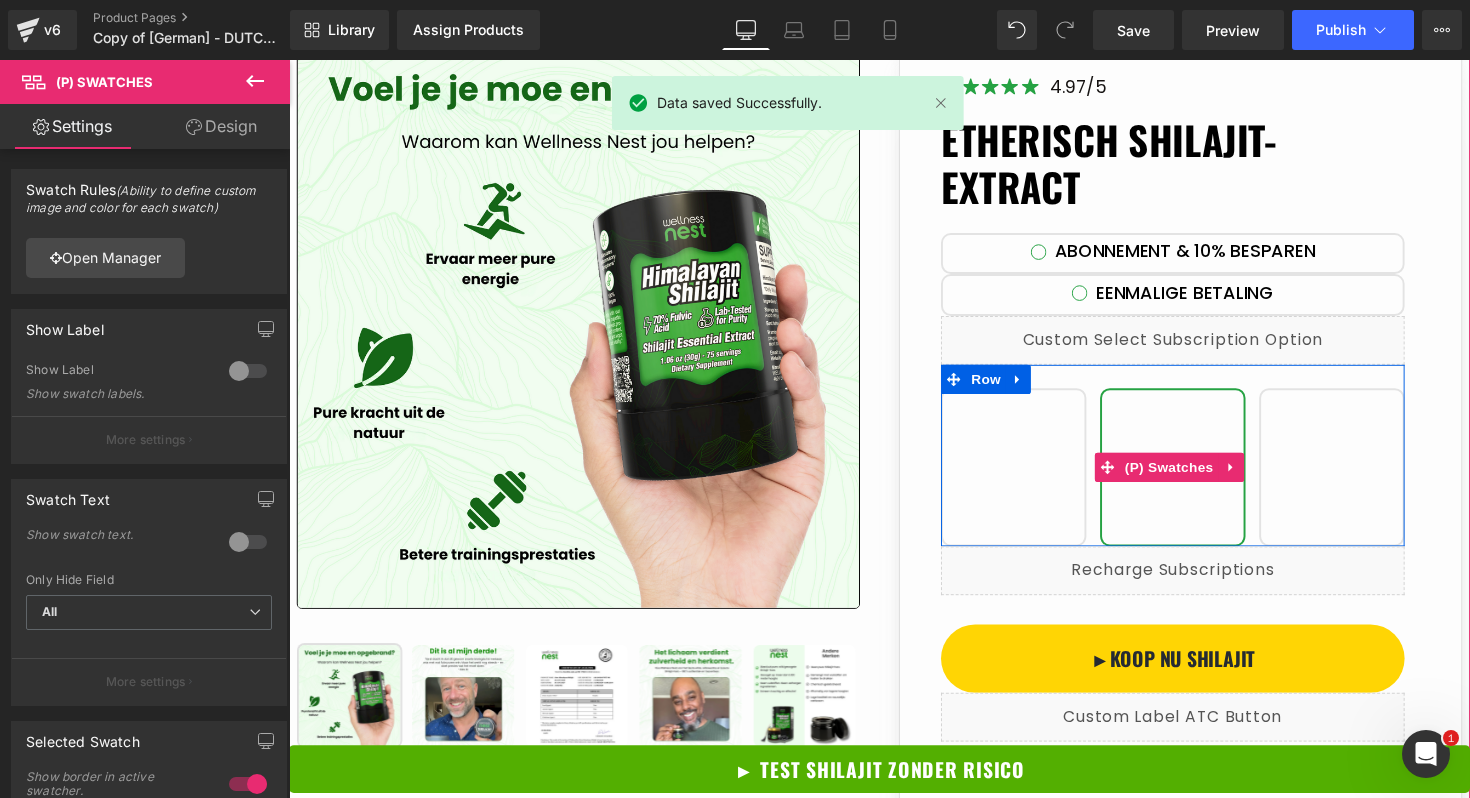 click on "Pakket 2 – 10% korting" at bounding box center [1194, 477] 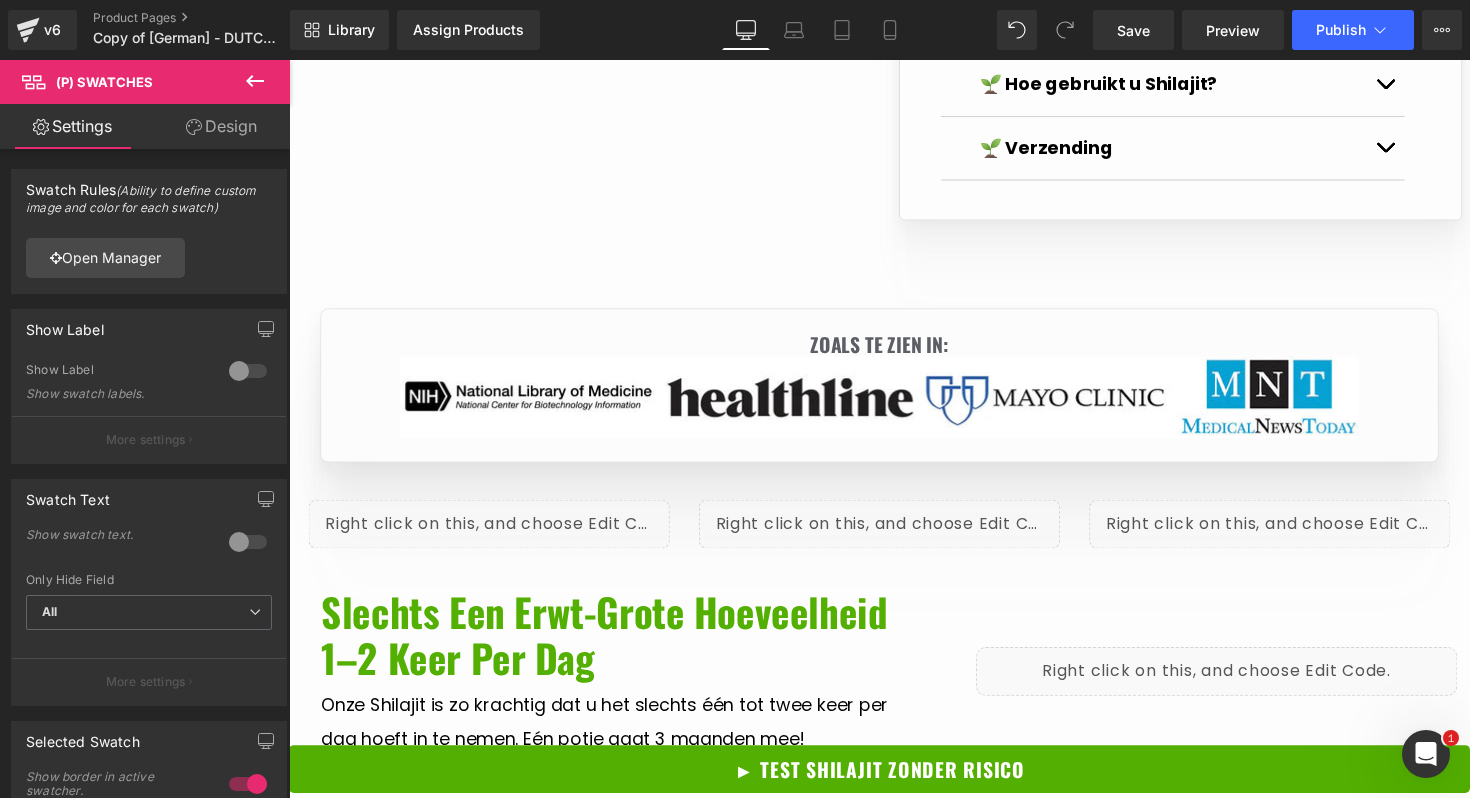 scroll, scrollTop: 4317, scrollLeft: 0, axis: vertical 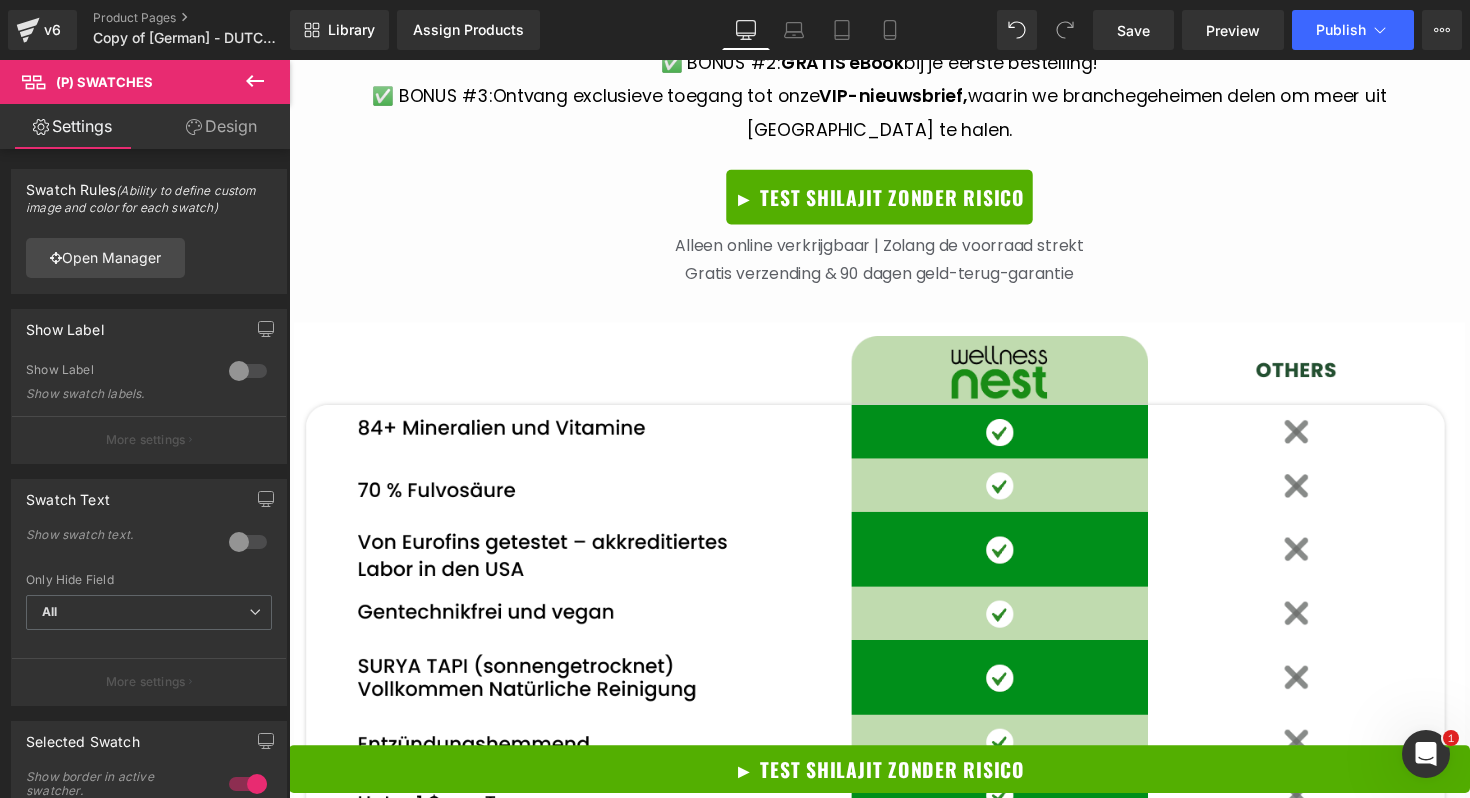 click at bounding box center (594, 1367) 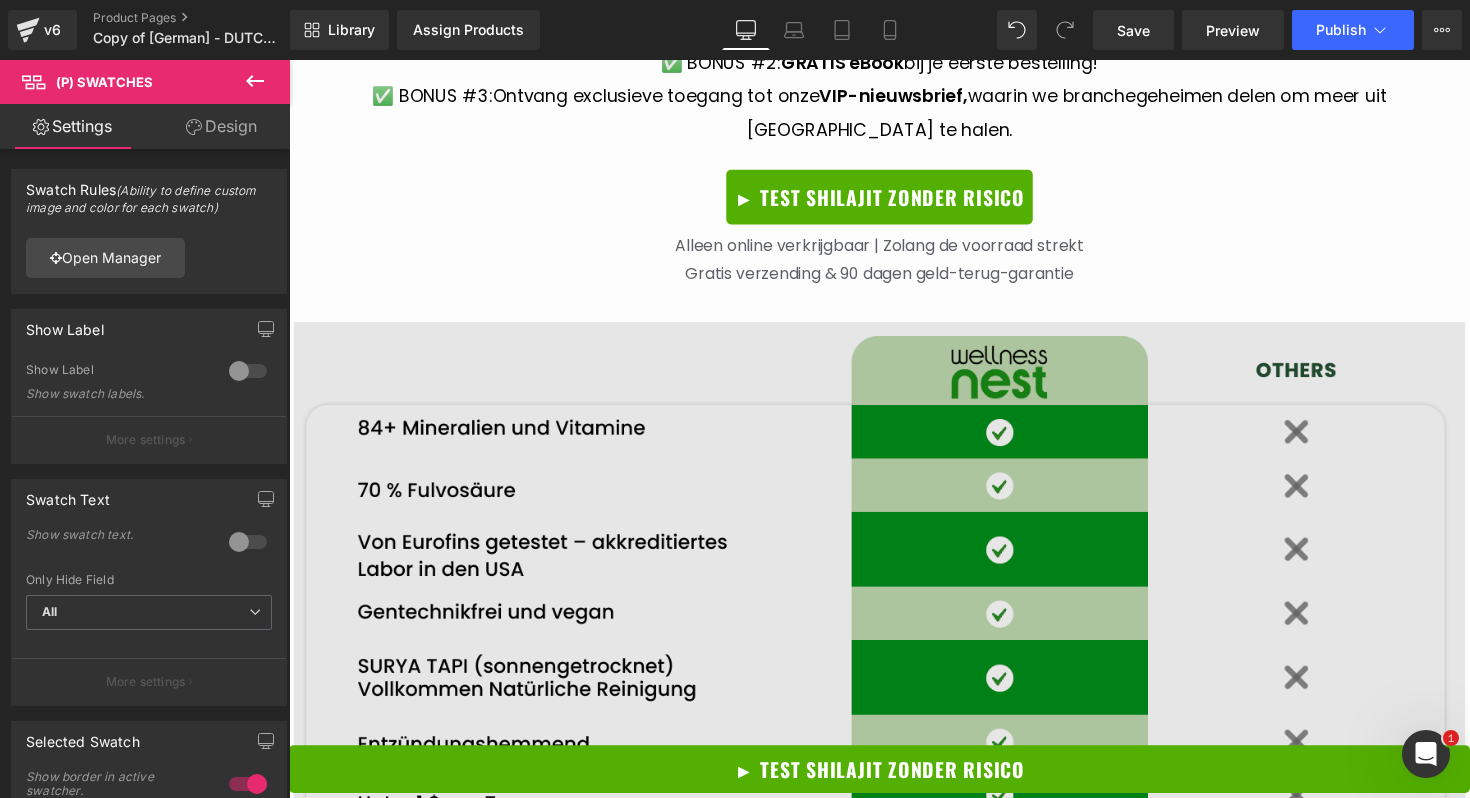 click at bounding box center (894, 655) 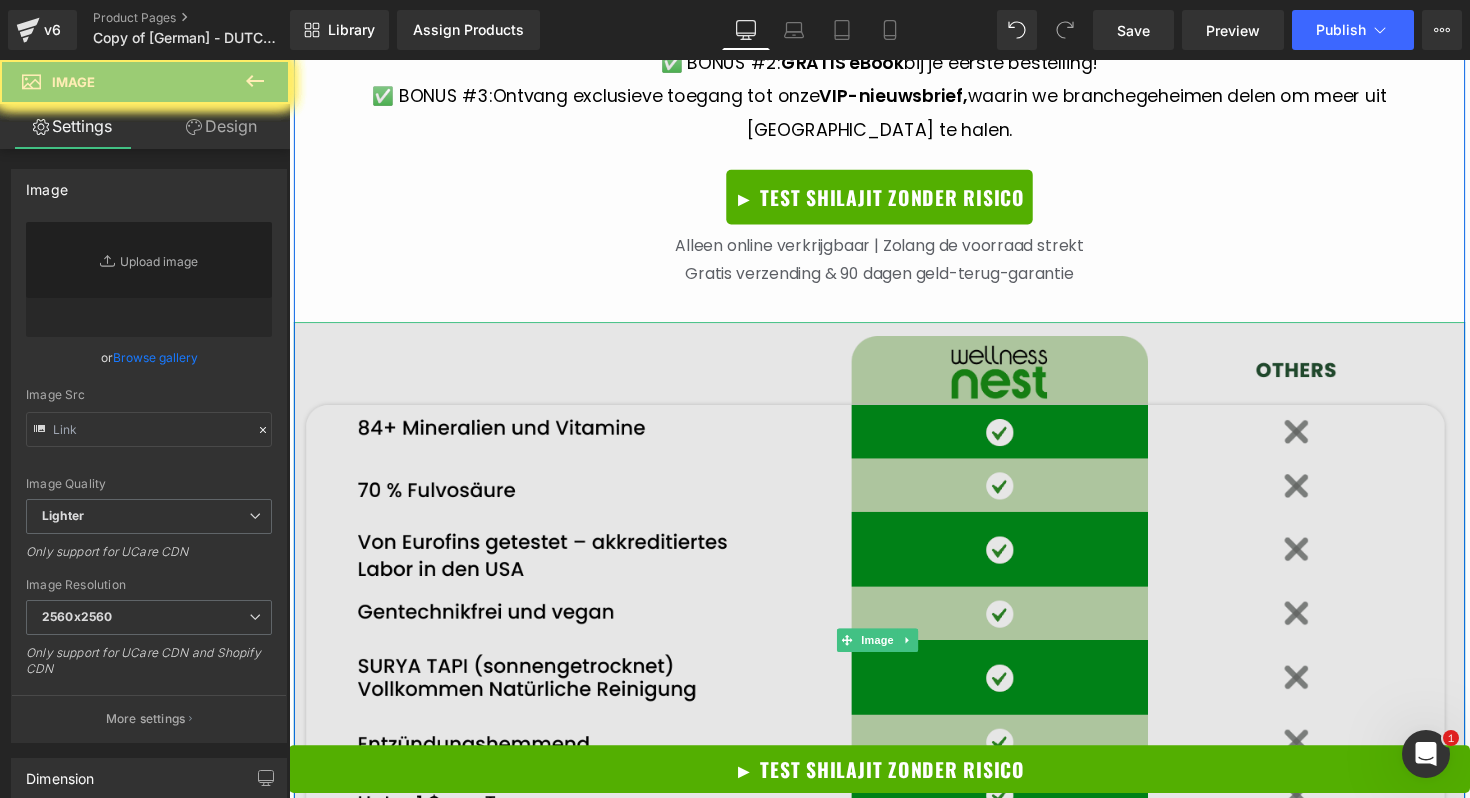 scroll, scrollTop: 4239, scrollLeft: 0, axis: vertical 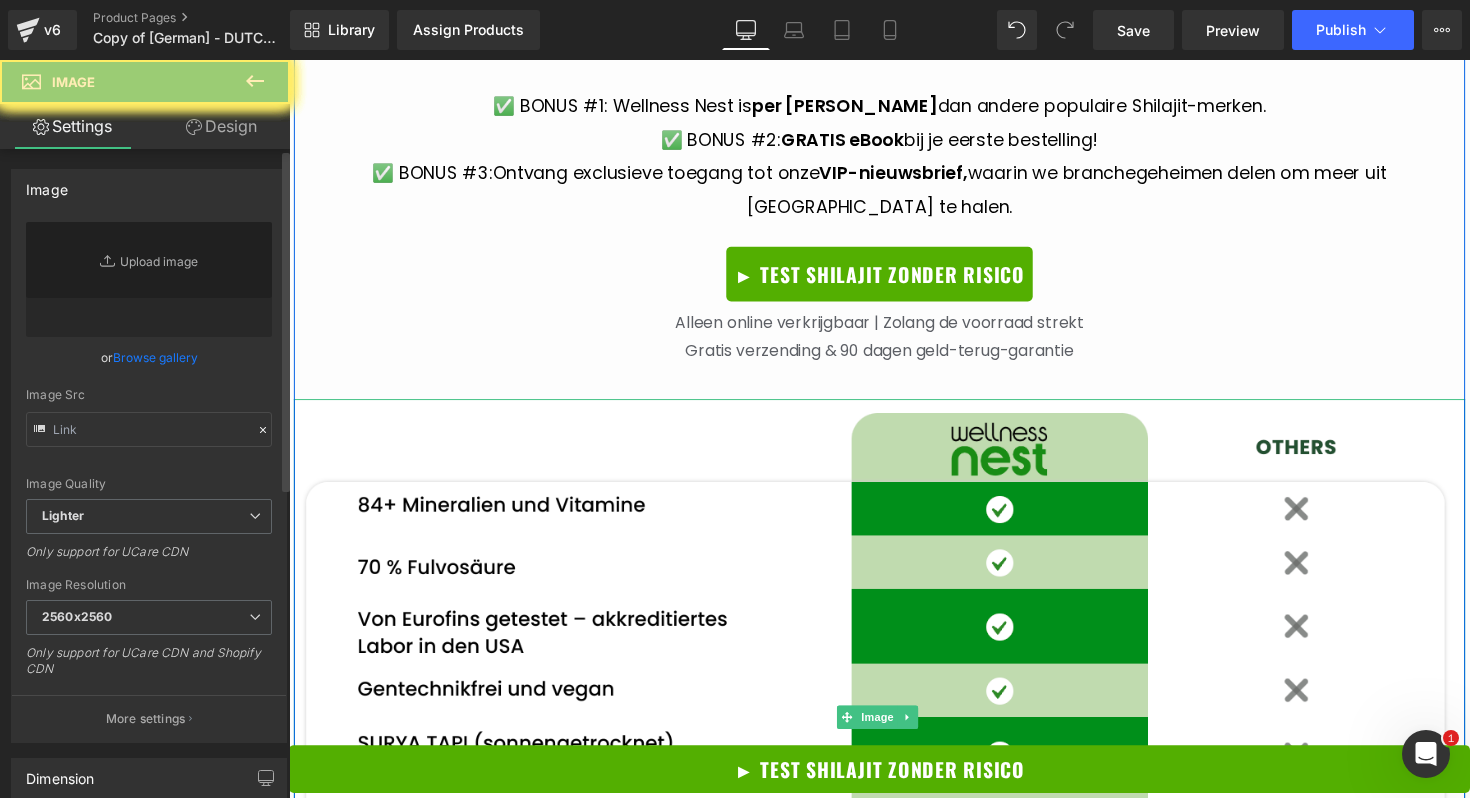 click on "Browse gallery" at bounding box center (155, 357) 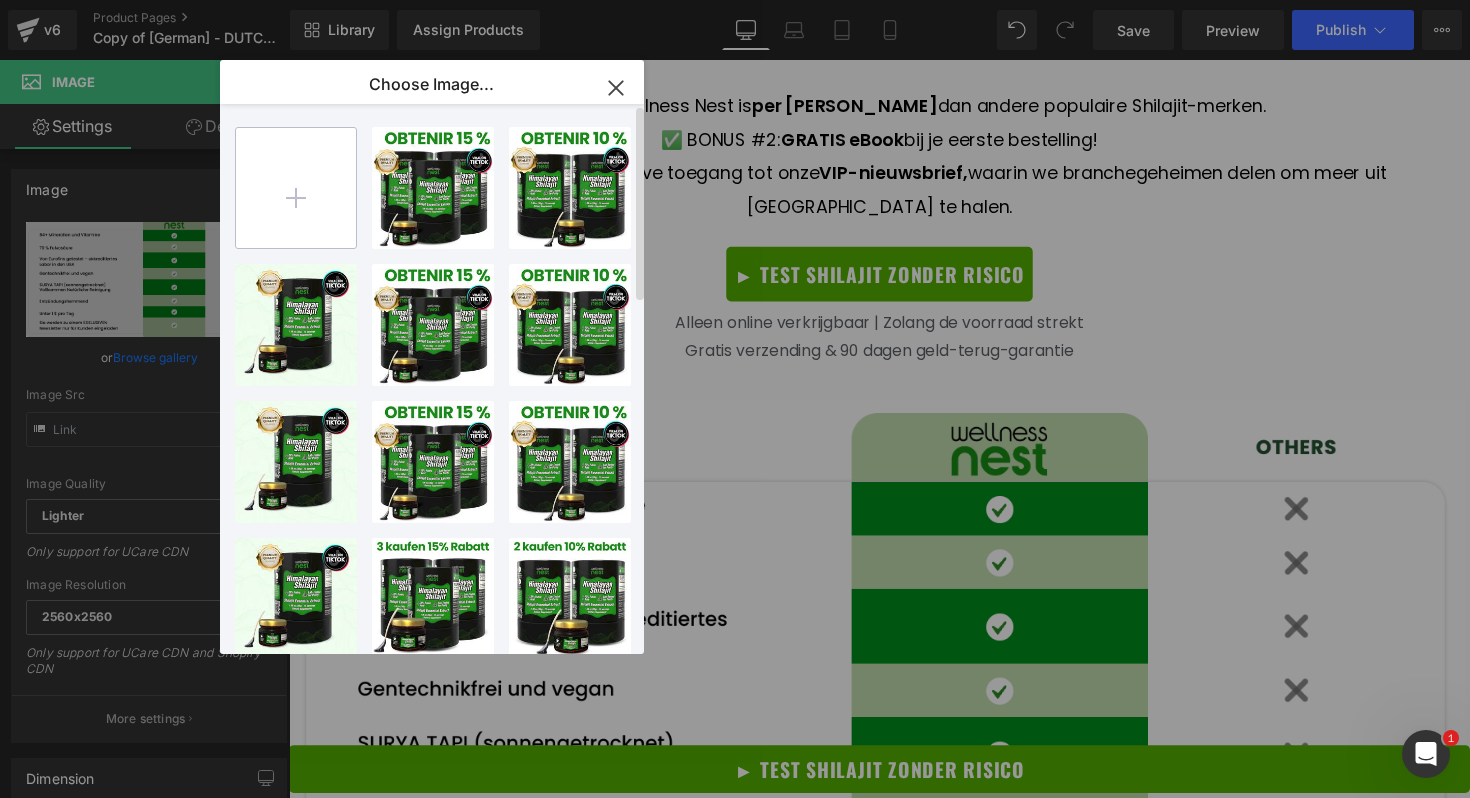 click at bounding box center [296, 188] 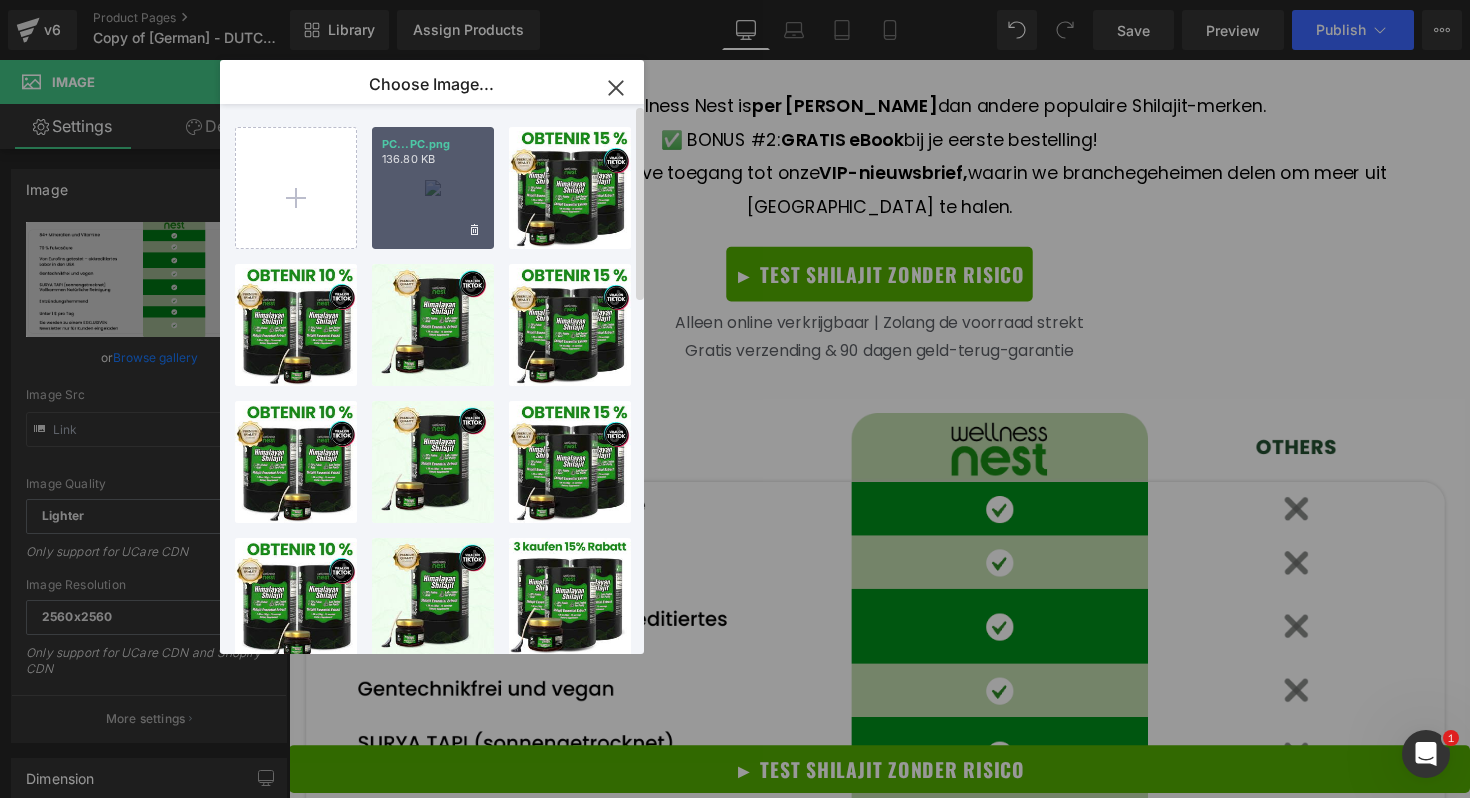 click on "PC...PC.png 136.80 KB" at bounding box center (433, 188) 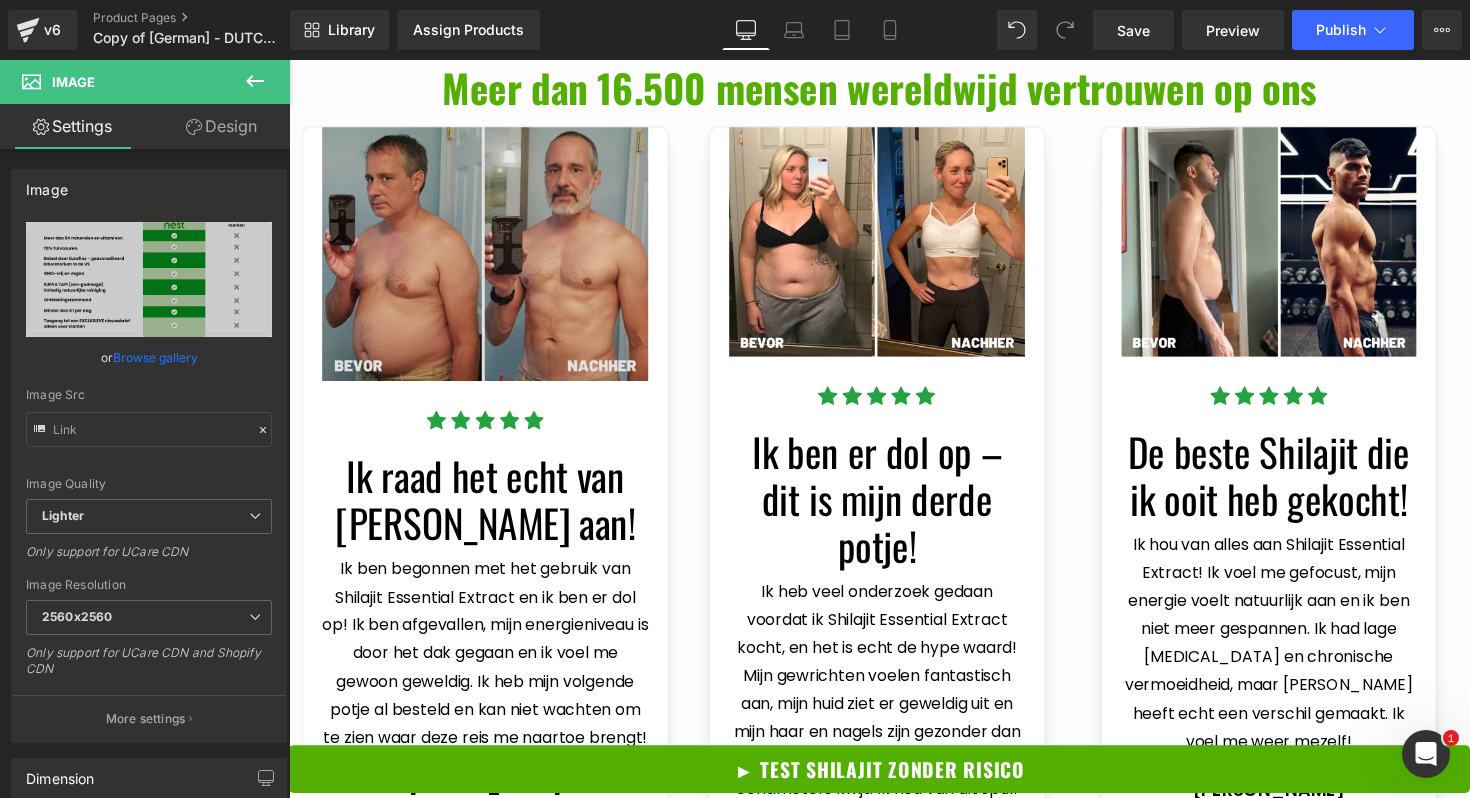 scroll, scrollTop: 5711, scrollLeft: 0, axis: vertical 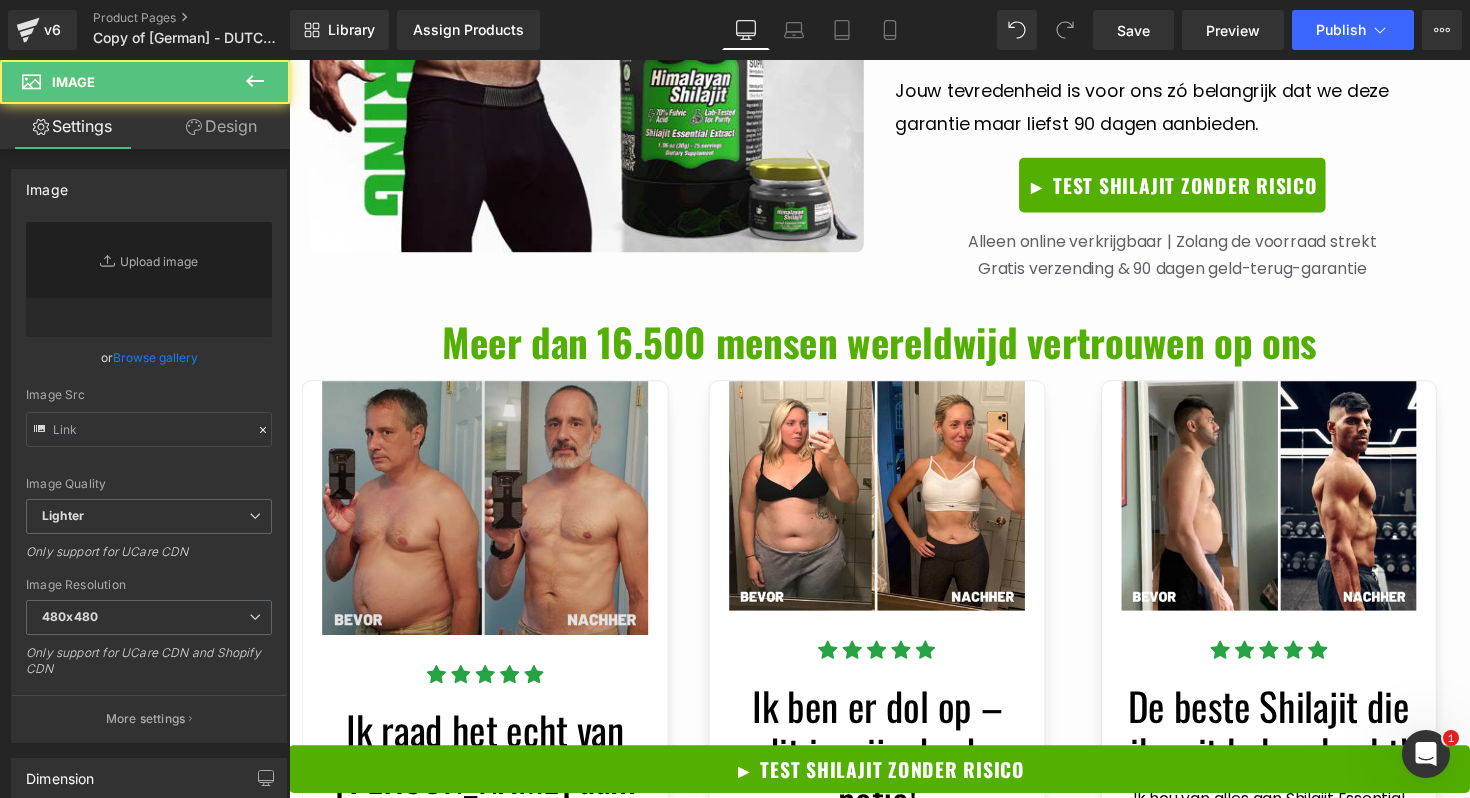 click at bounding box center [490, 519] 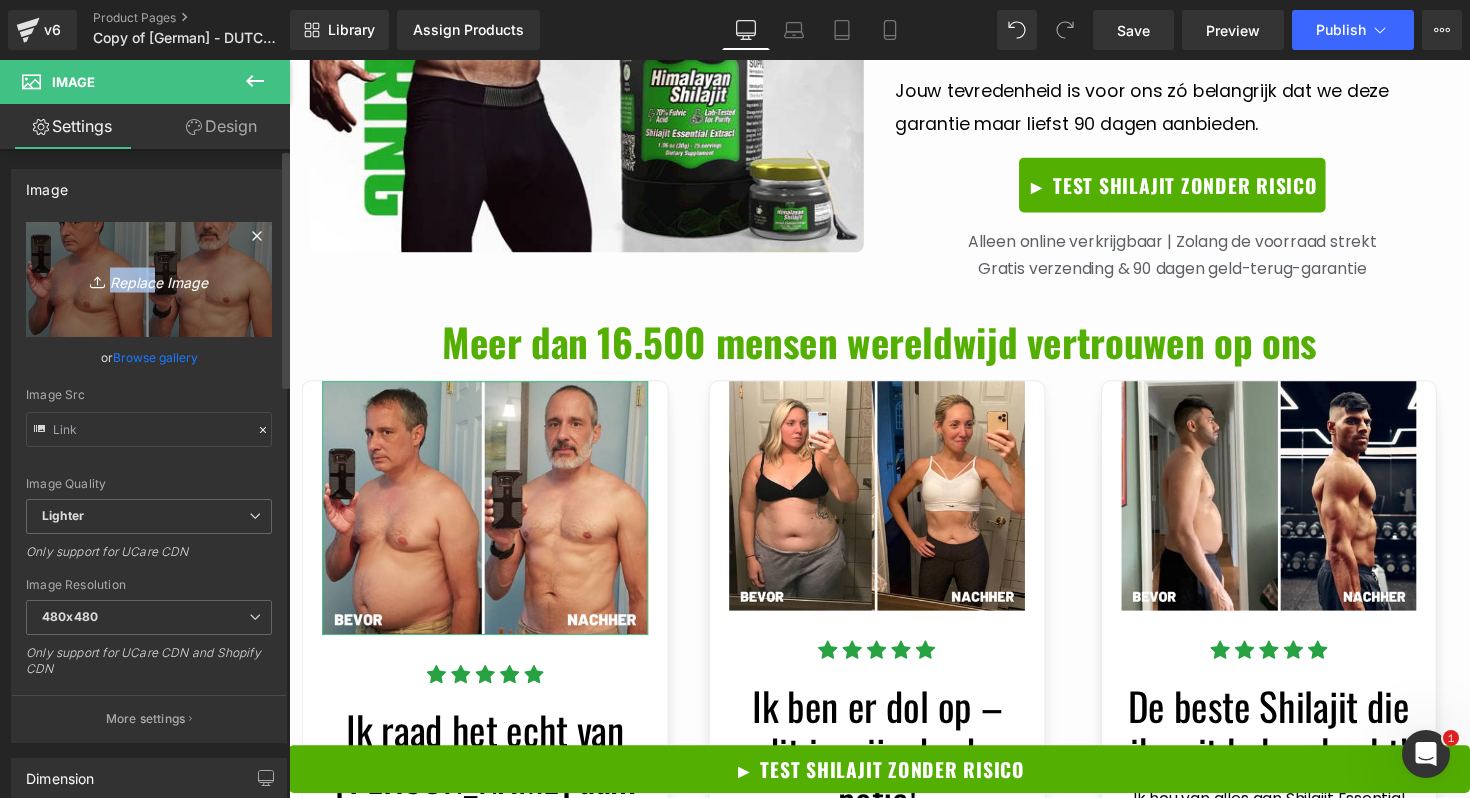 drag, startPoint x: 146, startPoint y: 287, endPoint x: 145, endPoint y: 304, distance: 17.029387 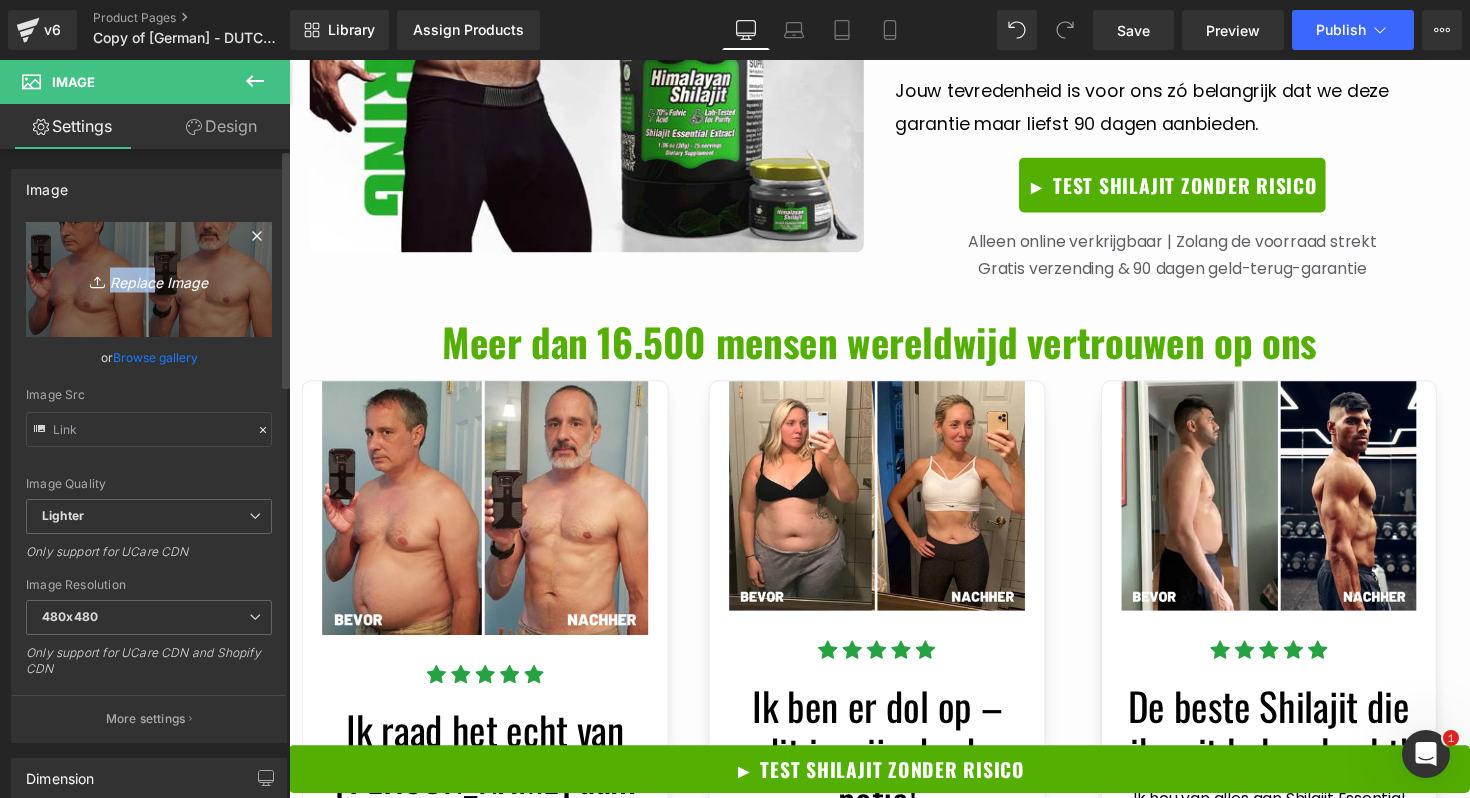 type on "C:\fakepath\6.png" 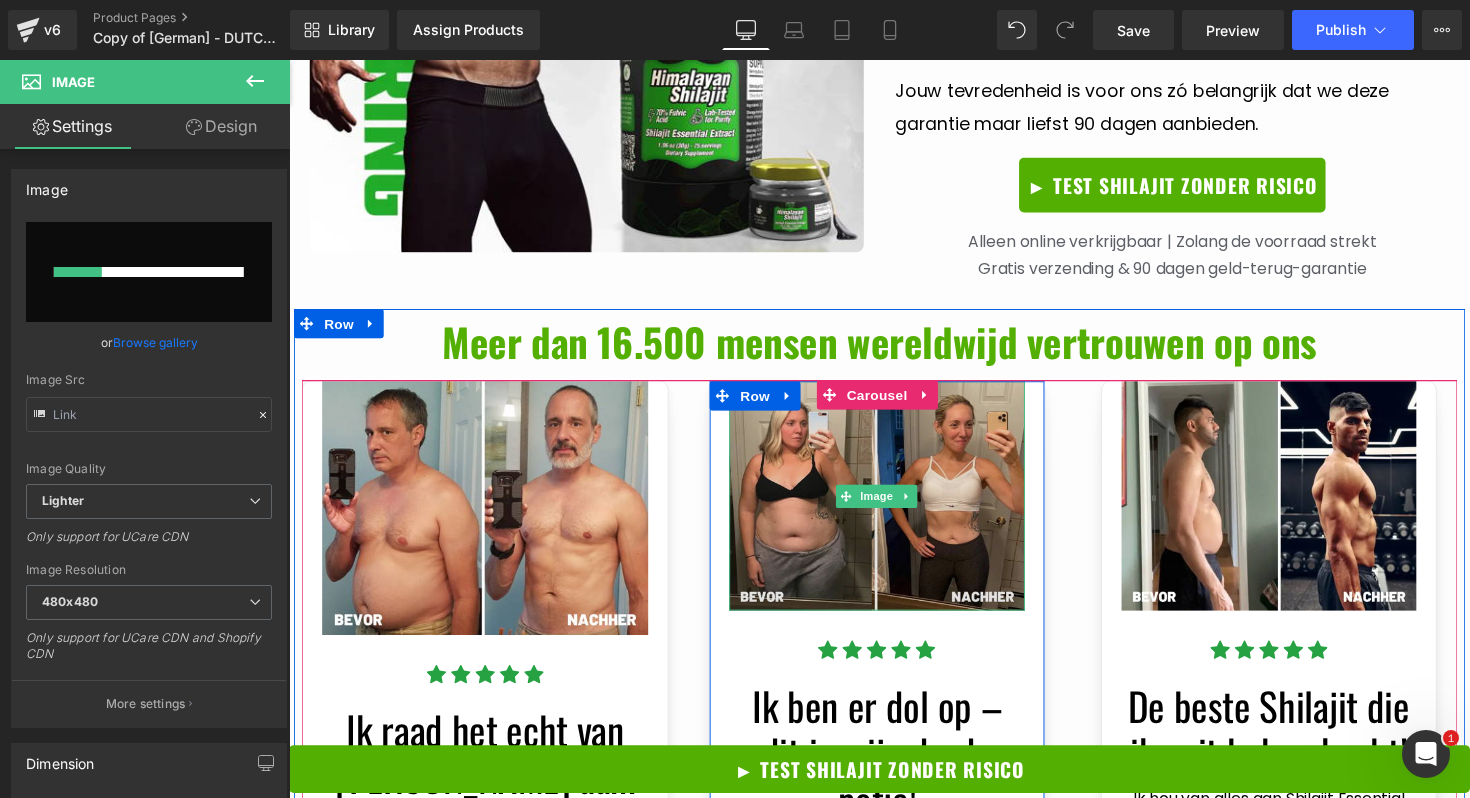 click at bounding box center [891, 506] 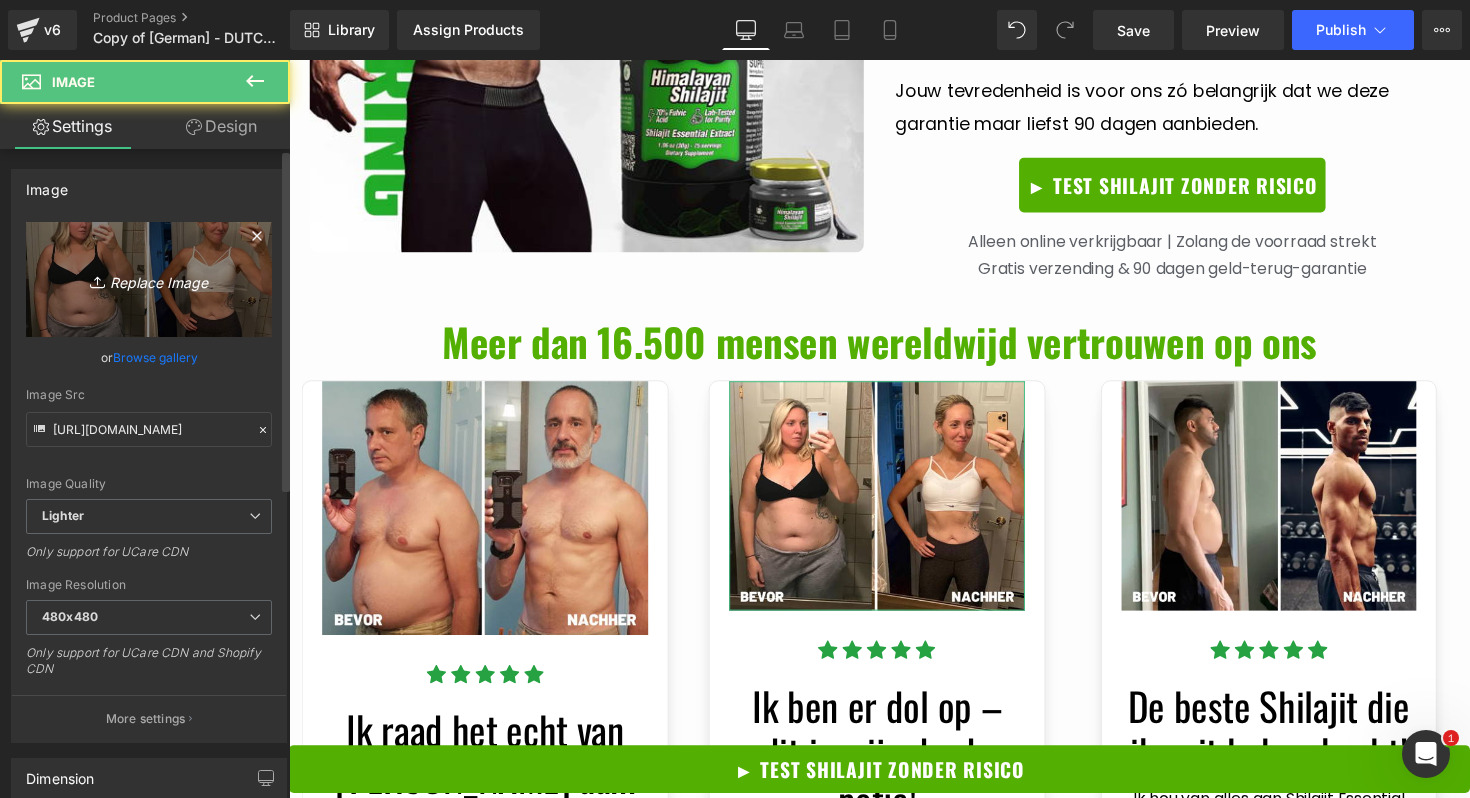 click on "Replace Image" at bounding box center (149, 279) 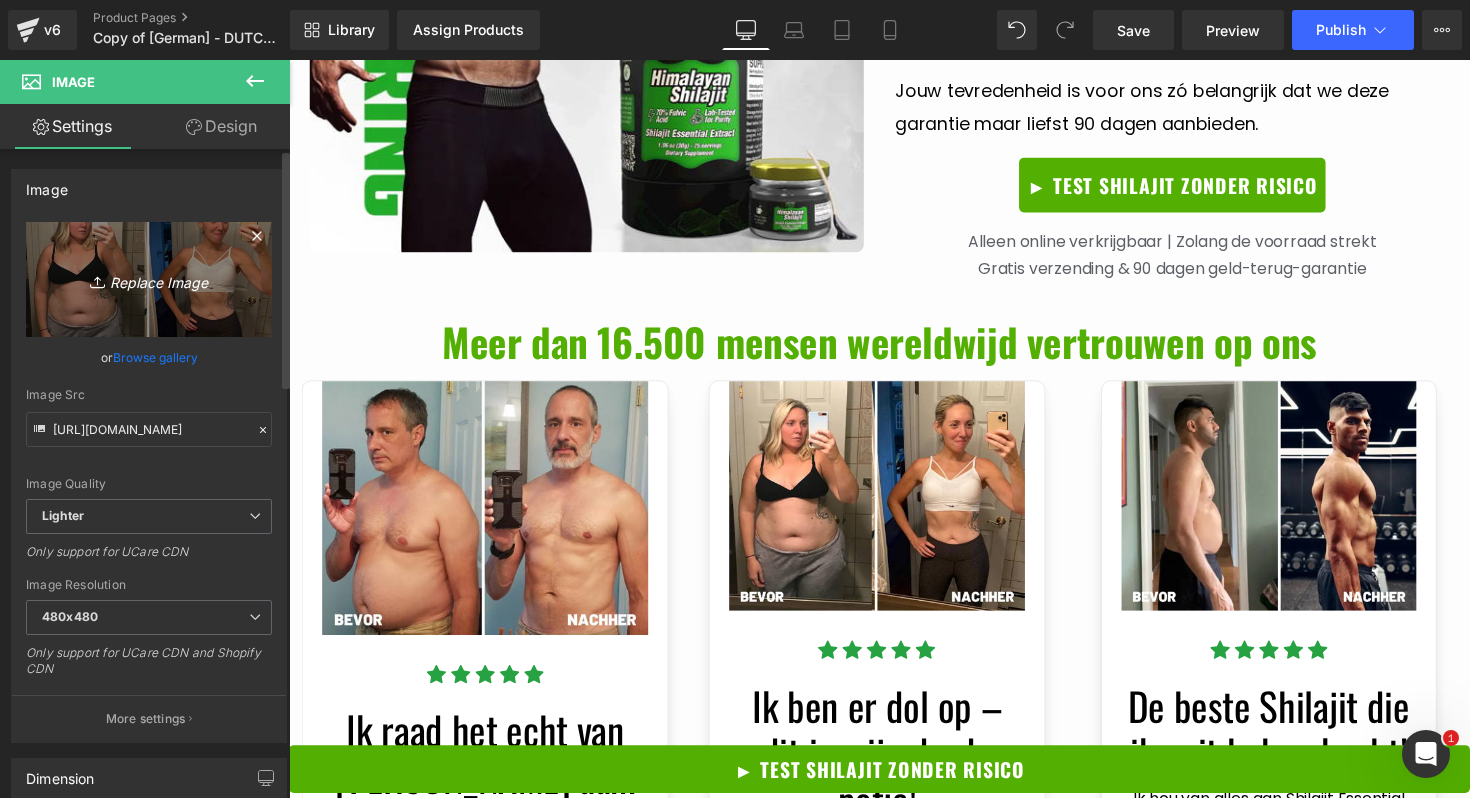 type on "C:\fakepath\7.png" 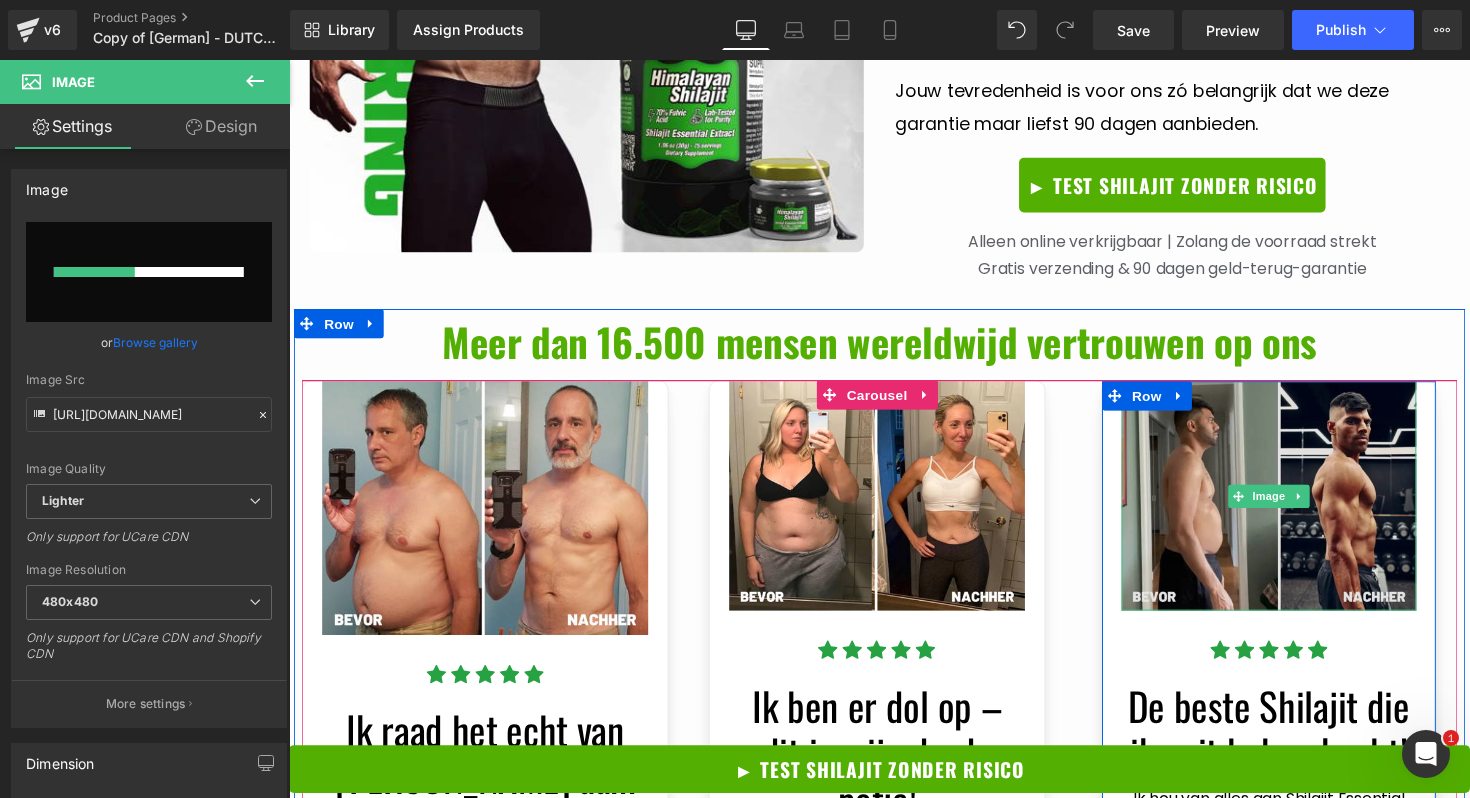 click at bounding box center (1293, 506) 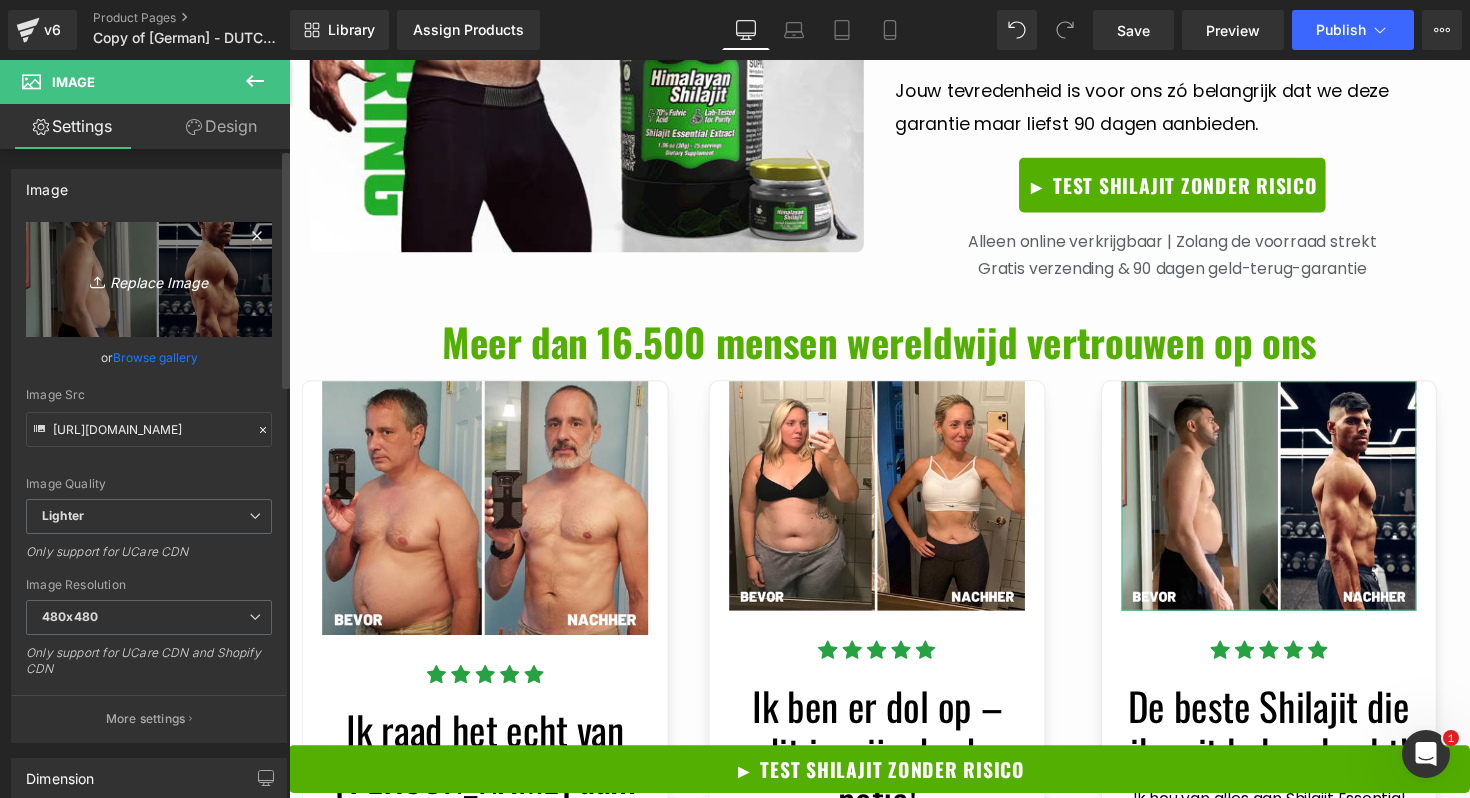 click on "Replace Image" at bounding box center (149, 279) 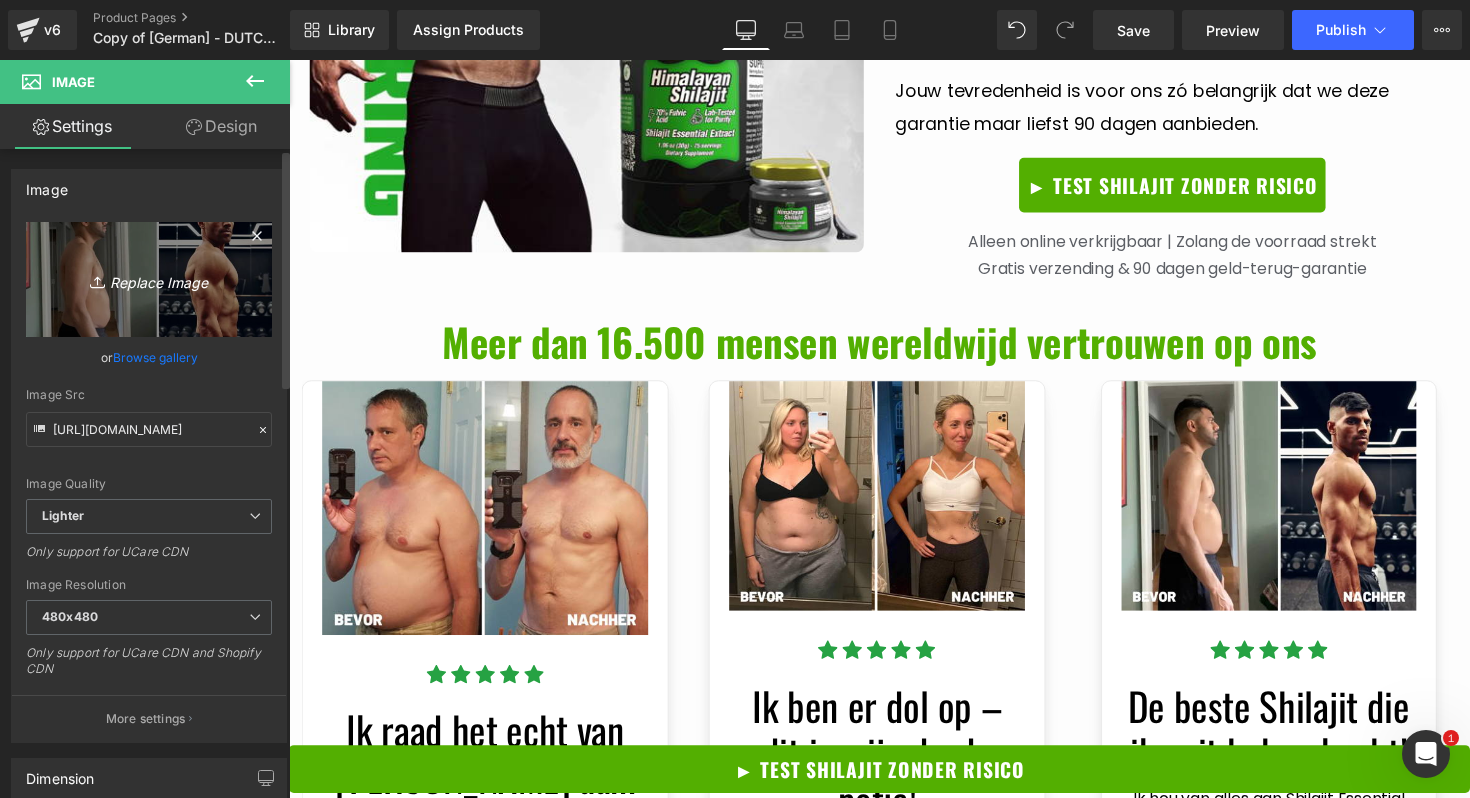 type on "C:\fakepath\8.png" 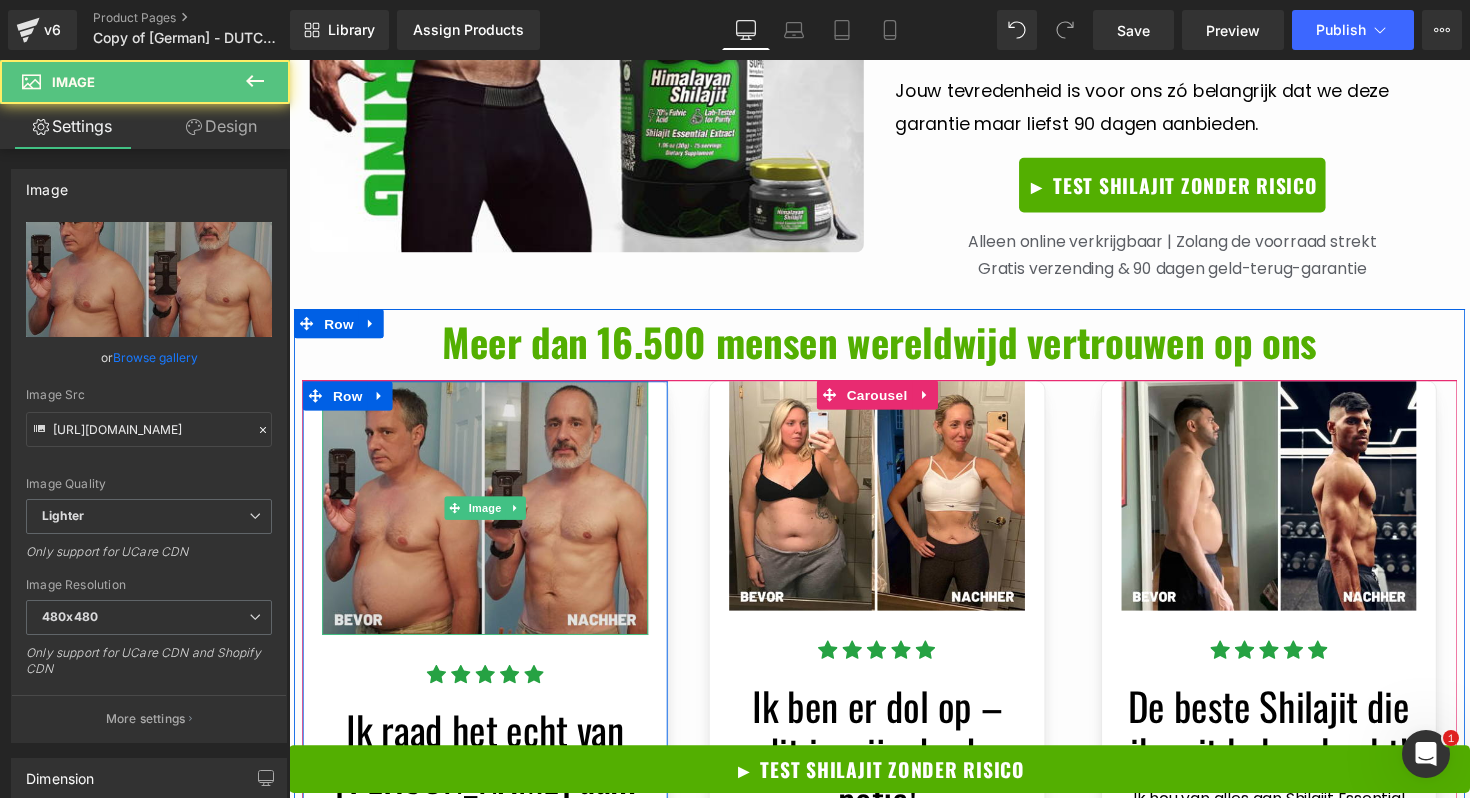click at bounding box center [490, 519] 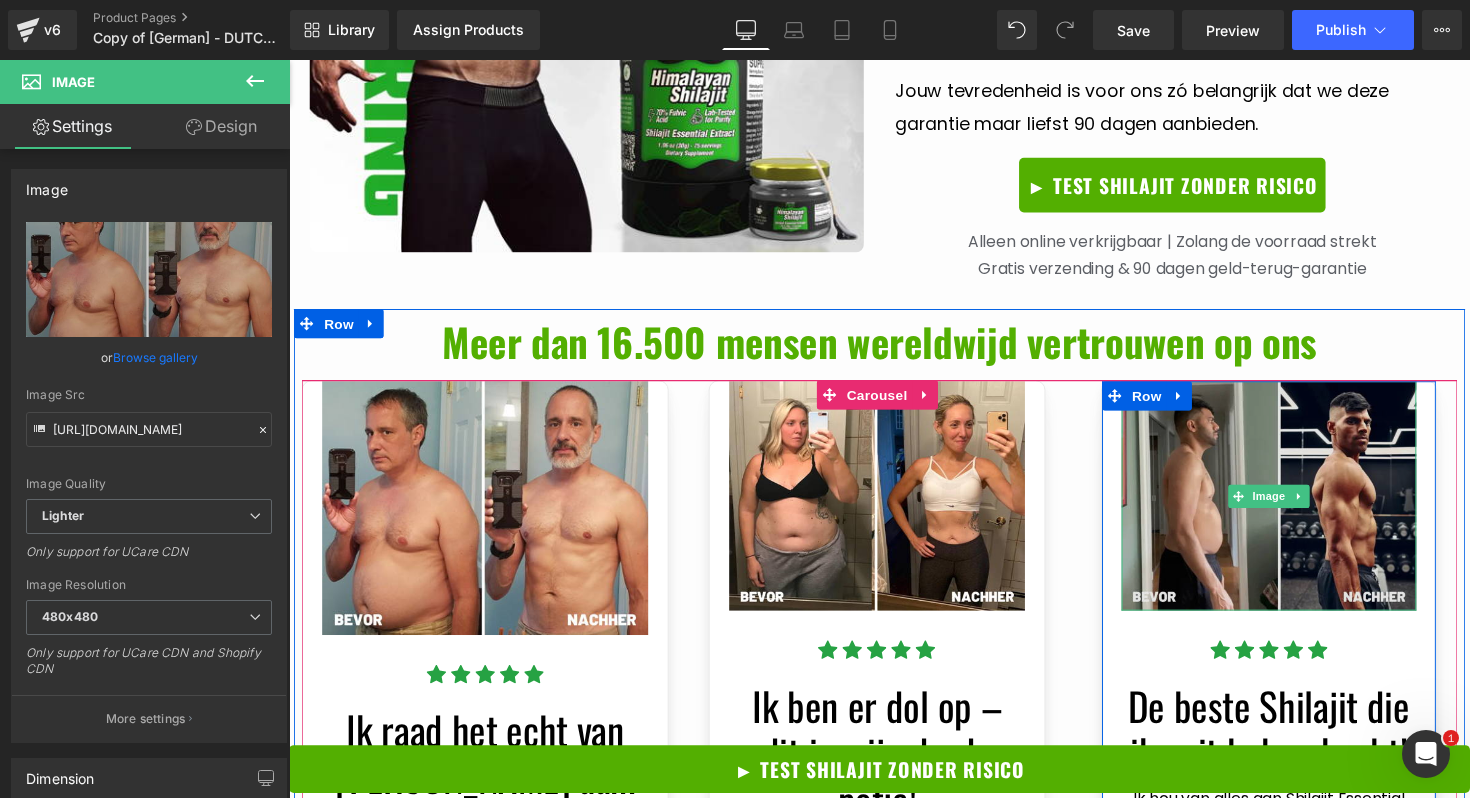 click at bounding box center (1293, 506) 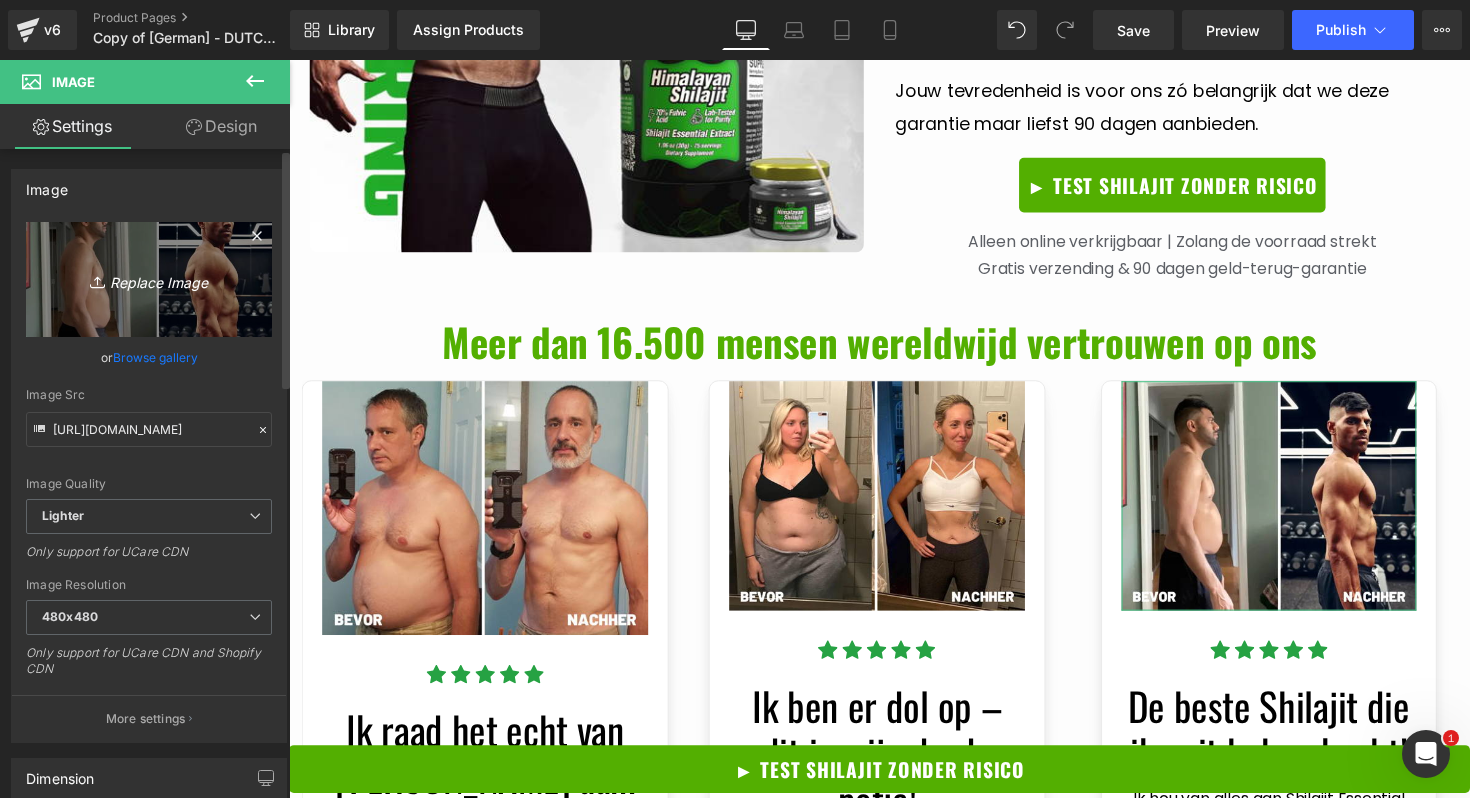 click on "Replace Image" at bounding box center [149, 279] 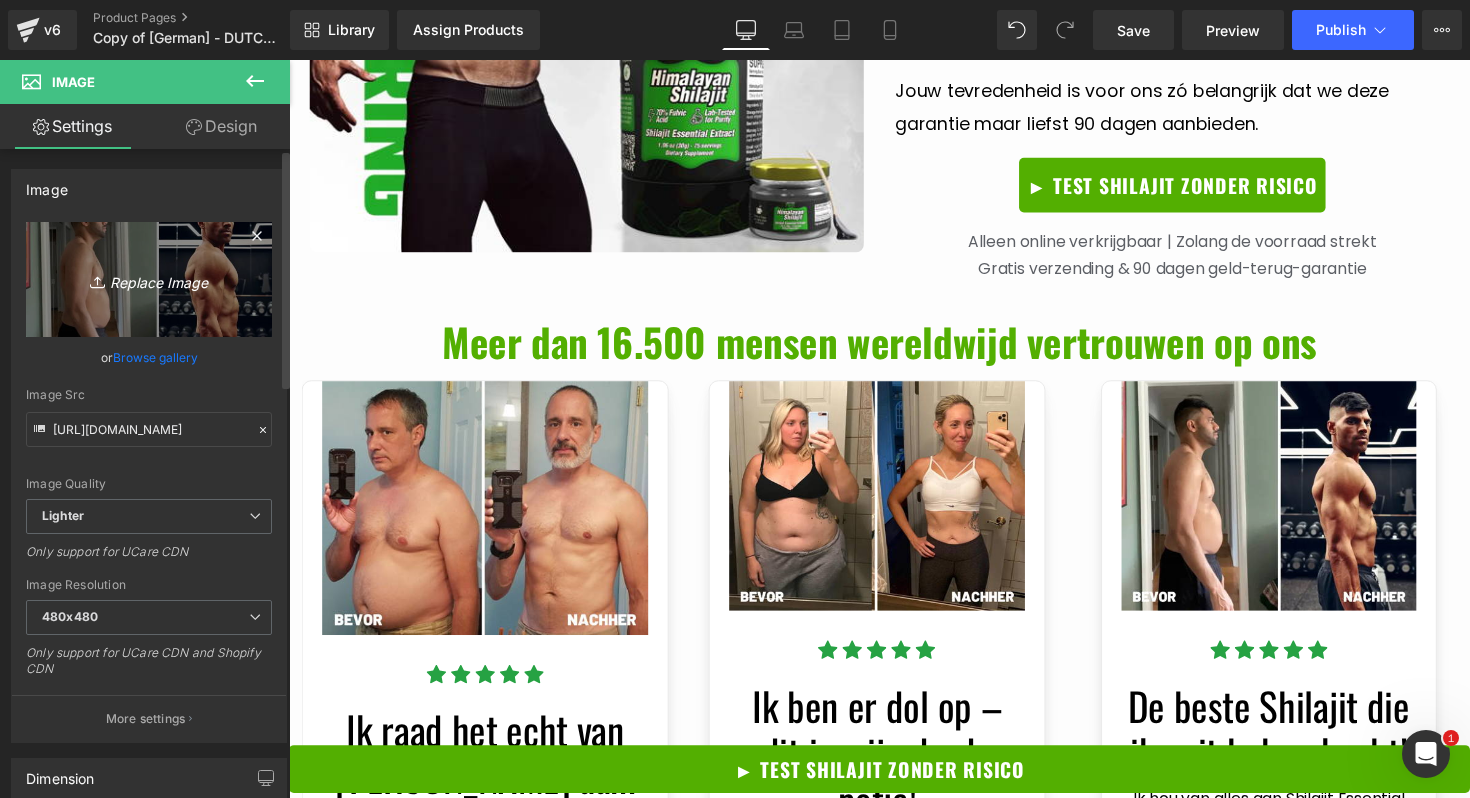 type on "C:\fakepath\8.png" 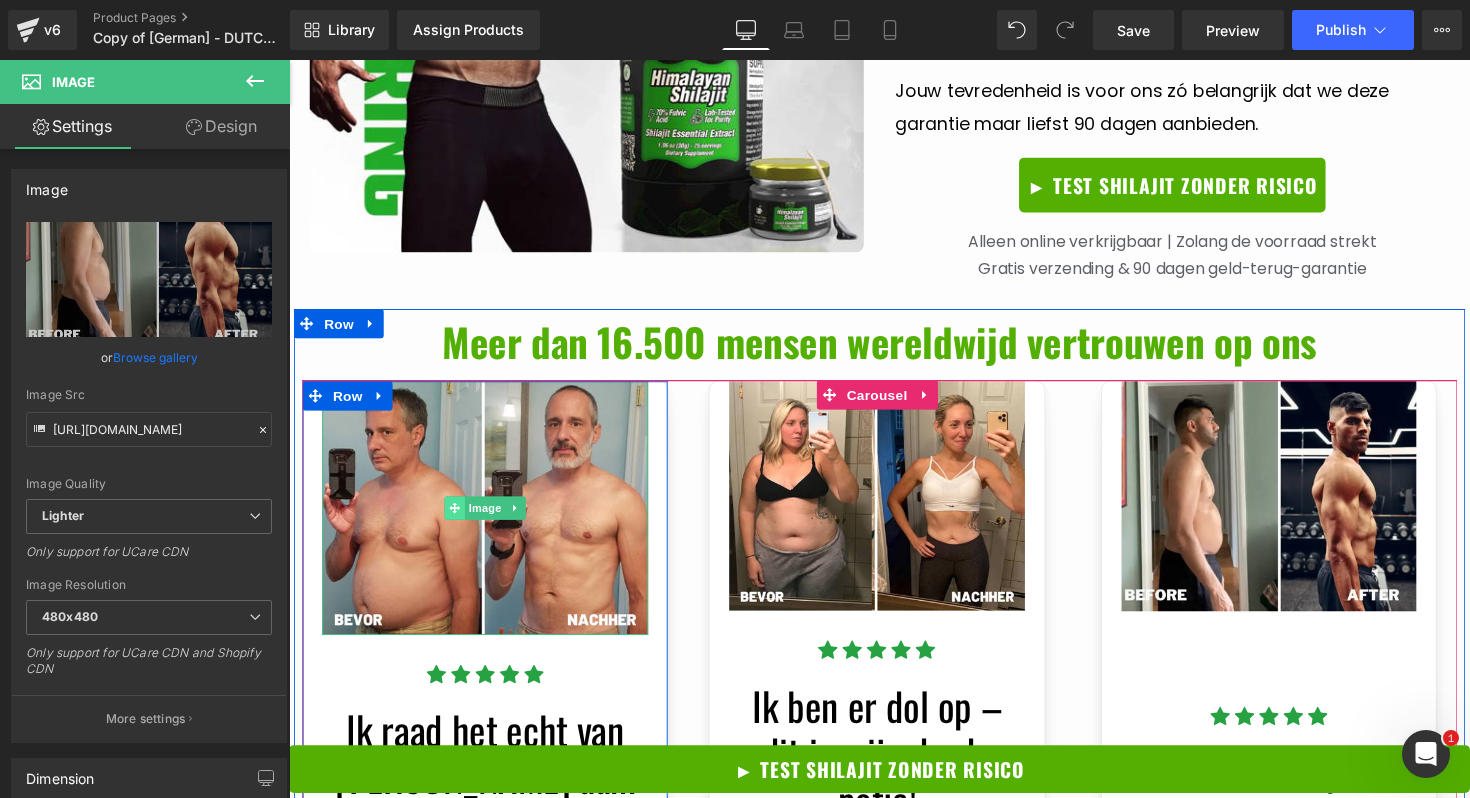 click 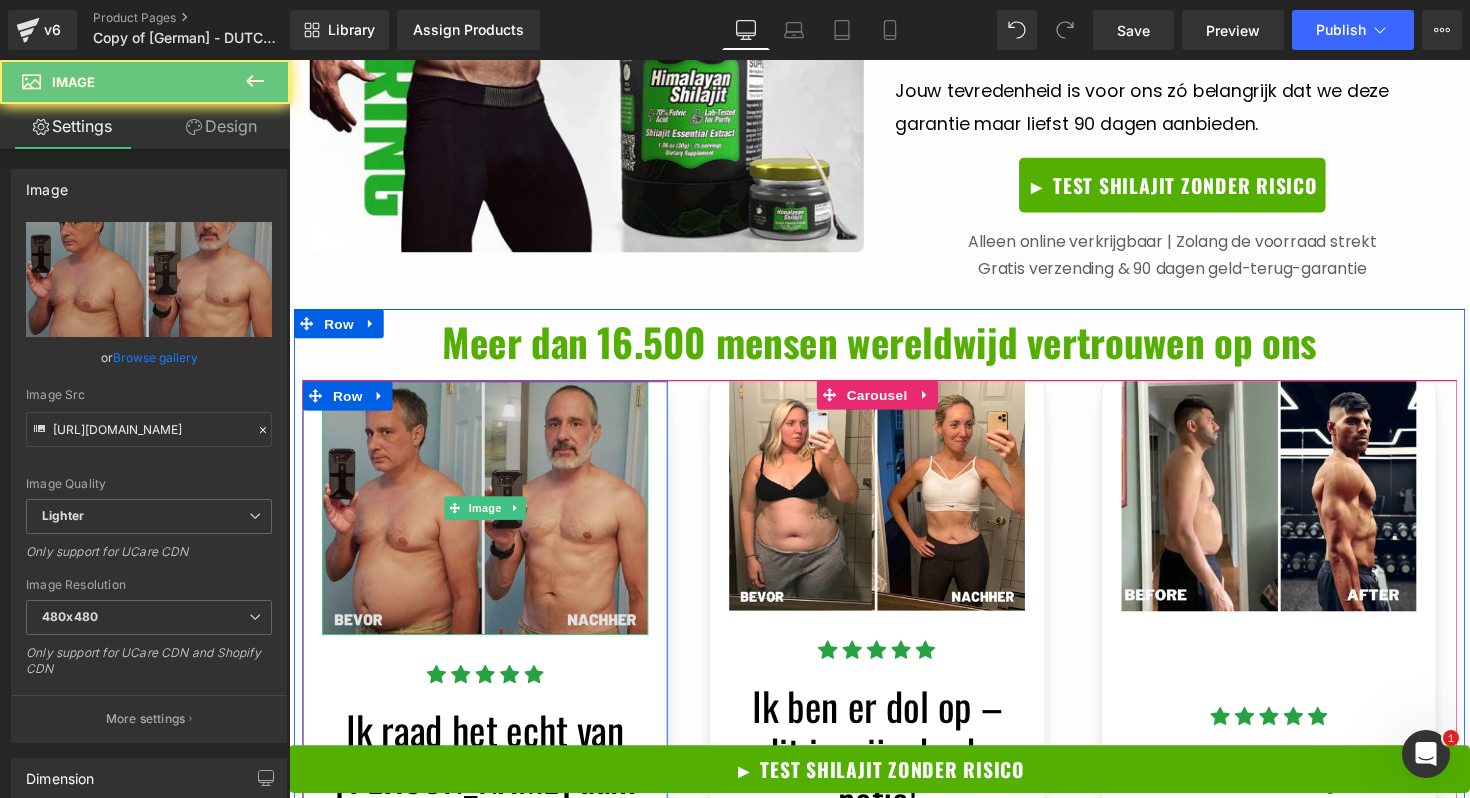 click at bounding box center (490, 519) 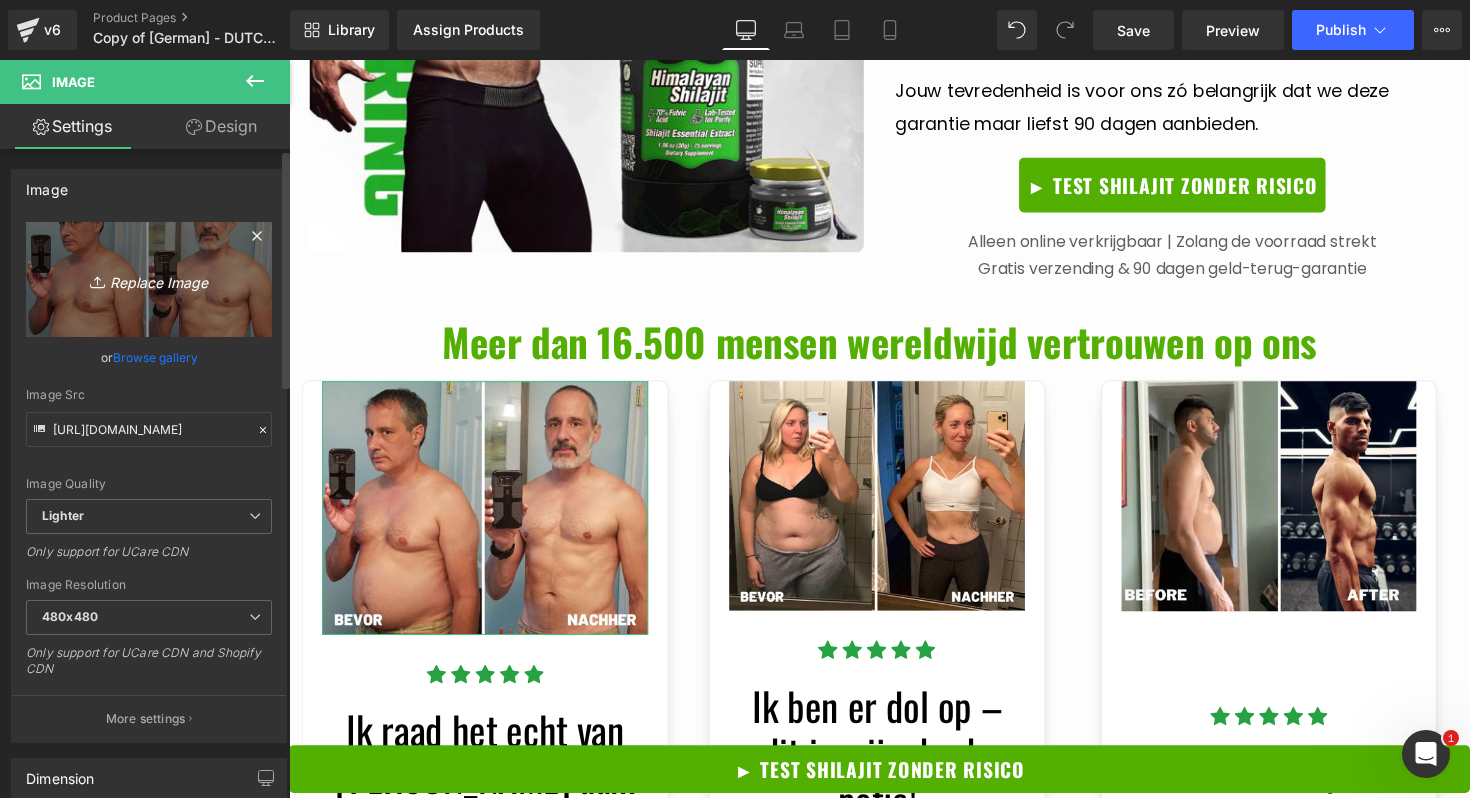 click on "Replace Image" at bounding box center [149, 279] 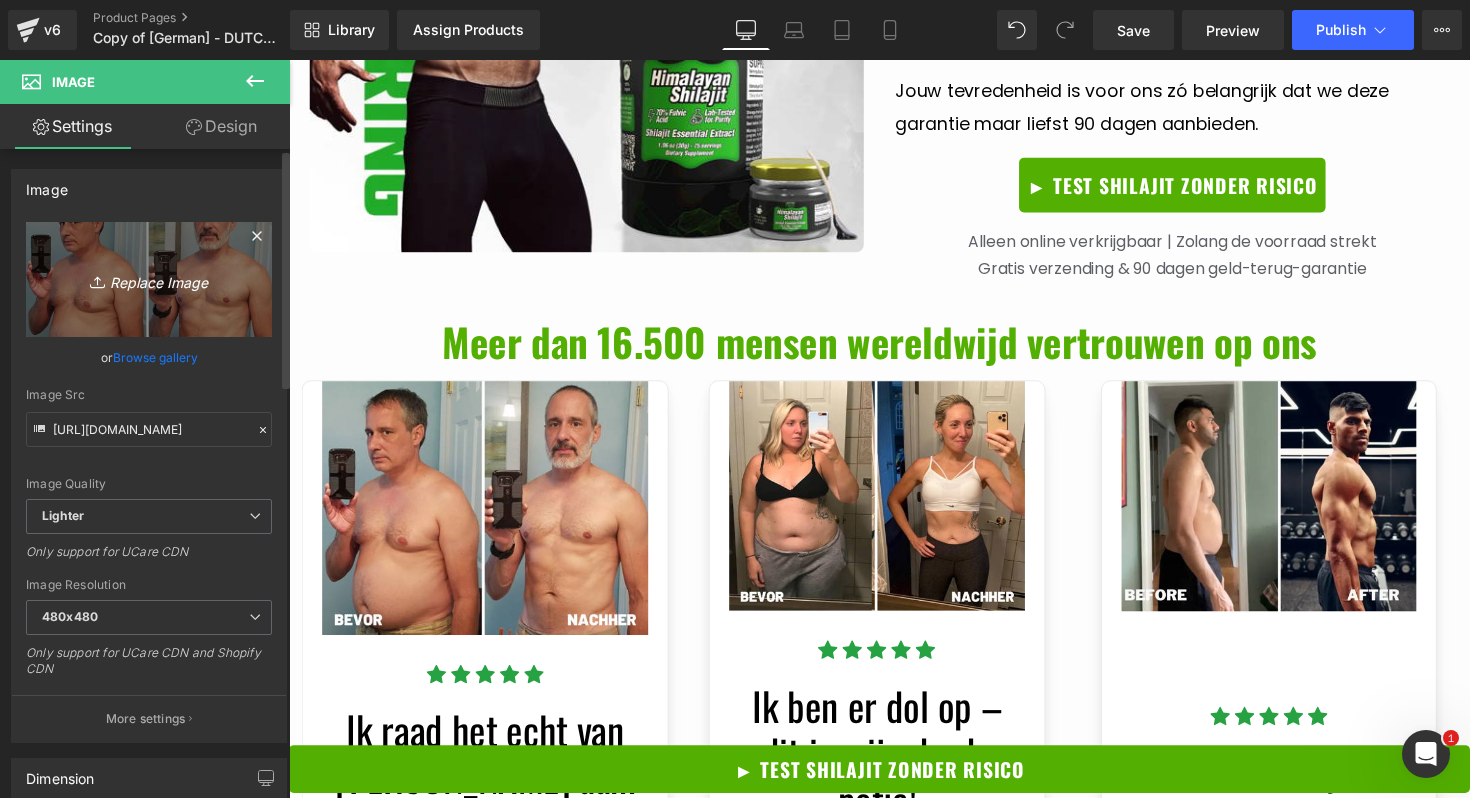 type on "C:\fakepath\6.png" 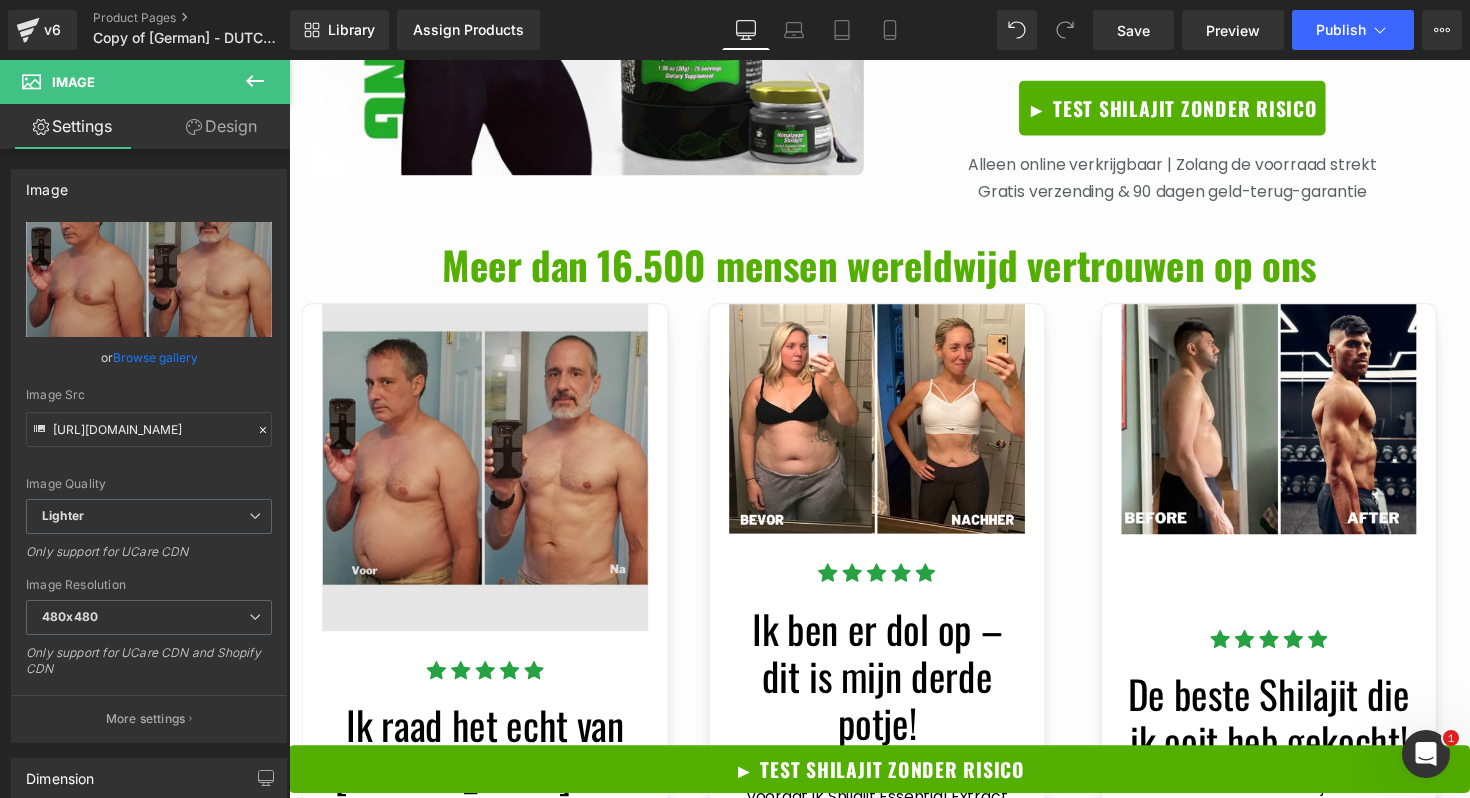 scroll, scrollTop: 5850, scrollLeft: 0, axis: vertical 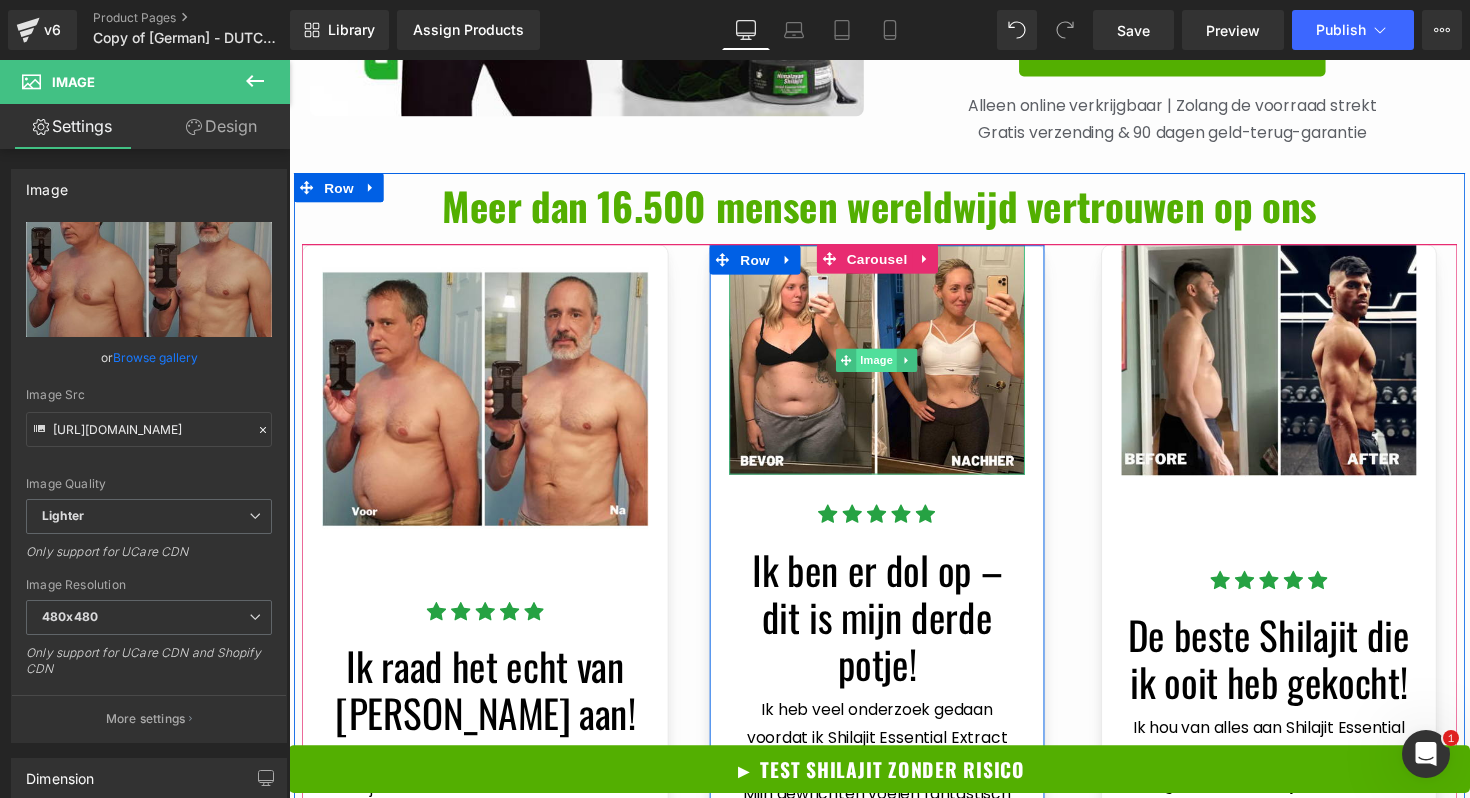 click on "Image" at bounding box center [892, 368] 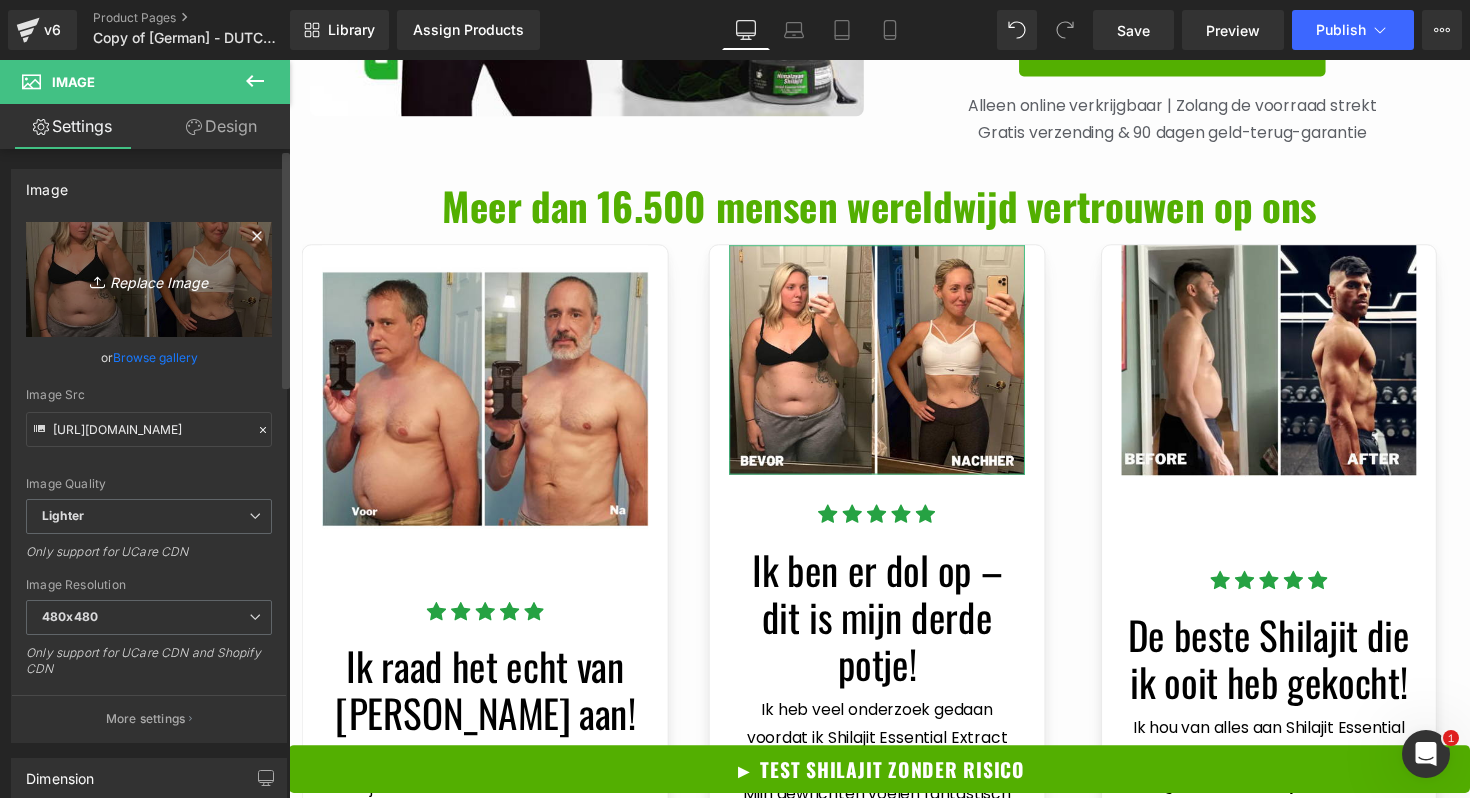 click on "Replace Image" at bounding box center (149, 279) 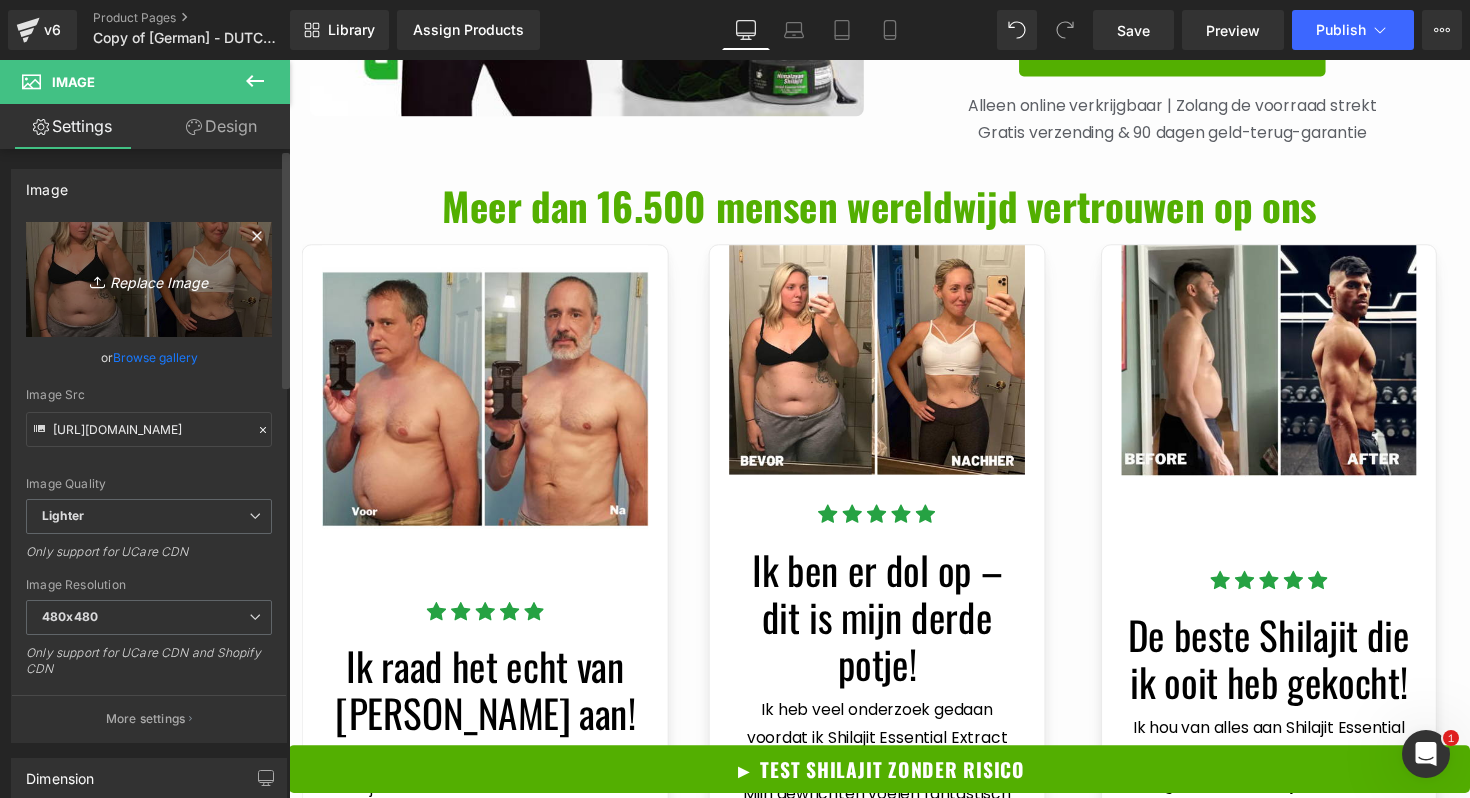 type on "C:\fakepath\7.png" 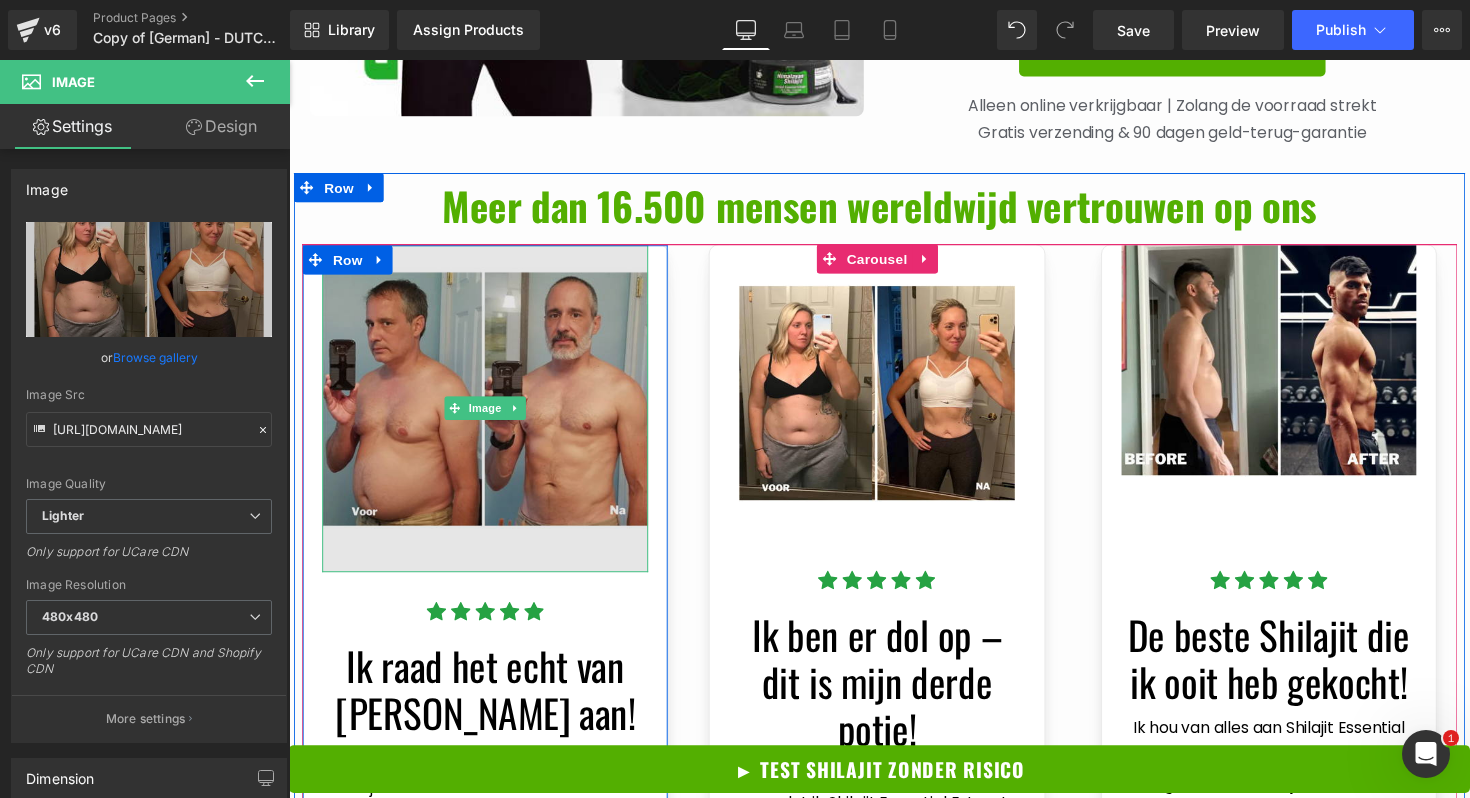 click at bounding box center [490, 417] 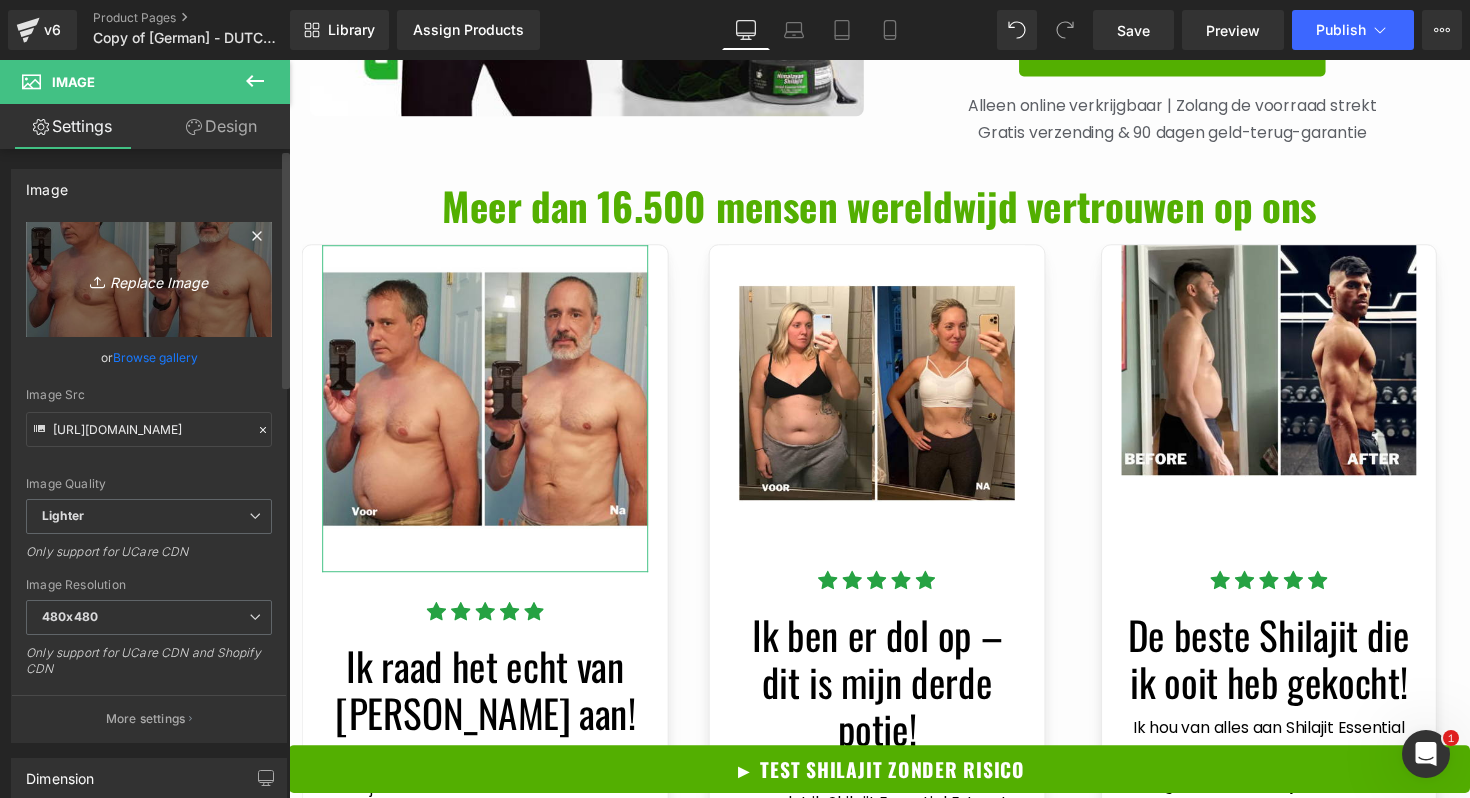 click on "Replace Image" at bounding box center (149, 279) 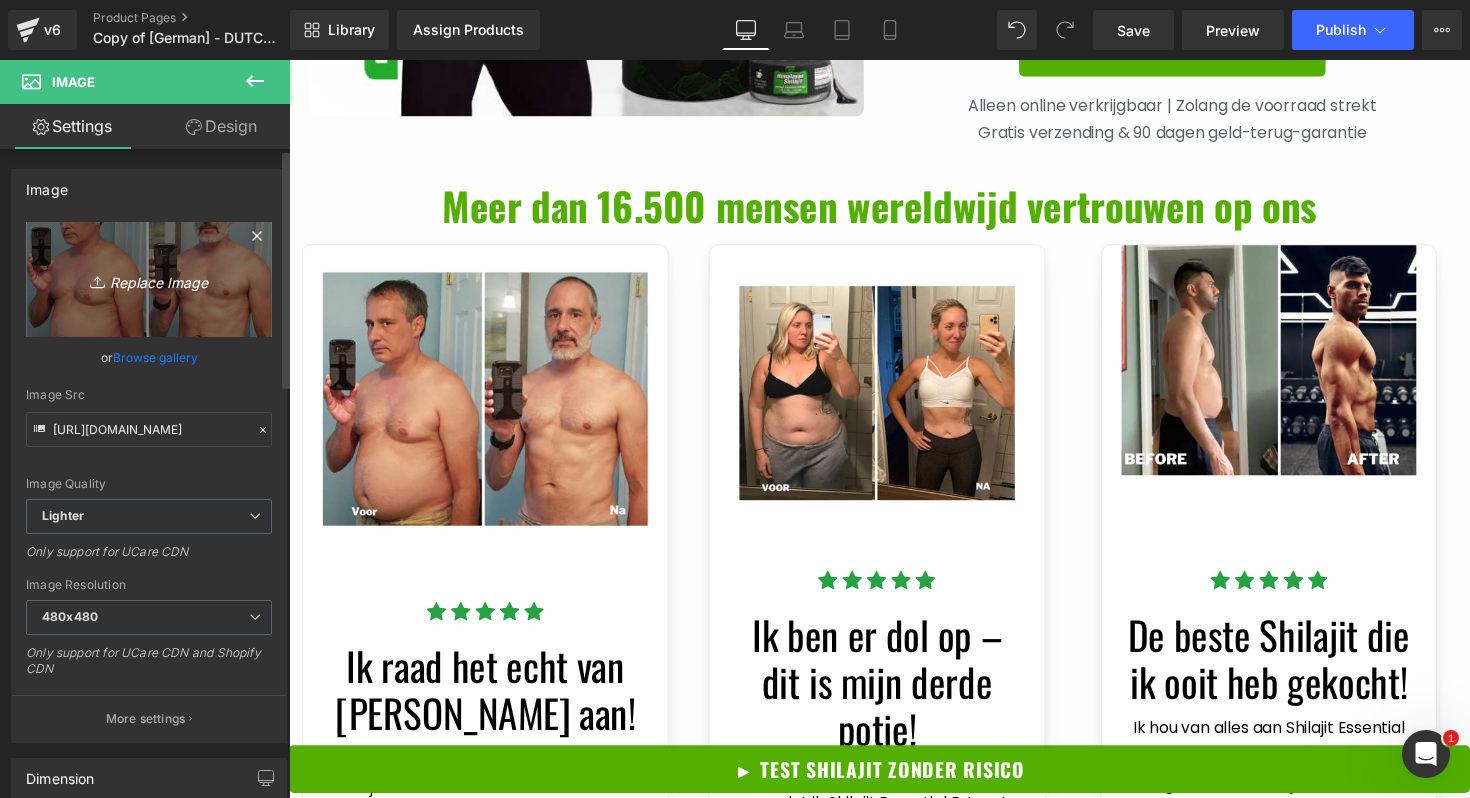 type on "C:\fakepath\Dutch - Resin landing page (1).png" 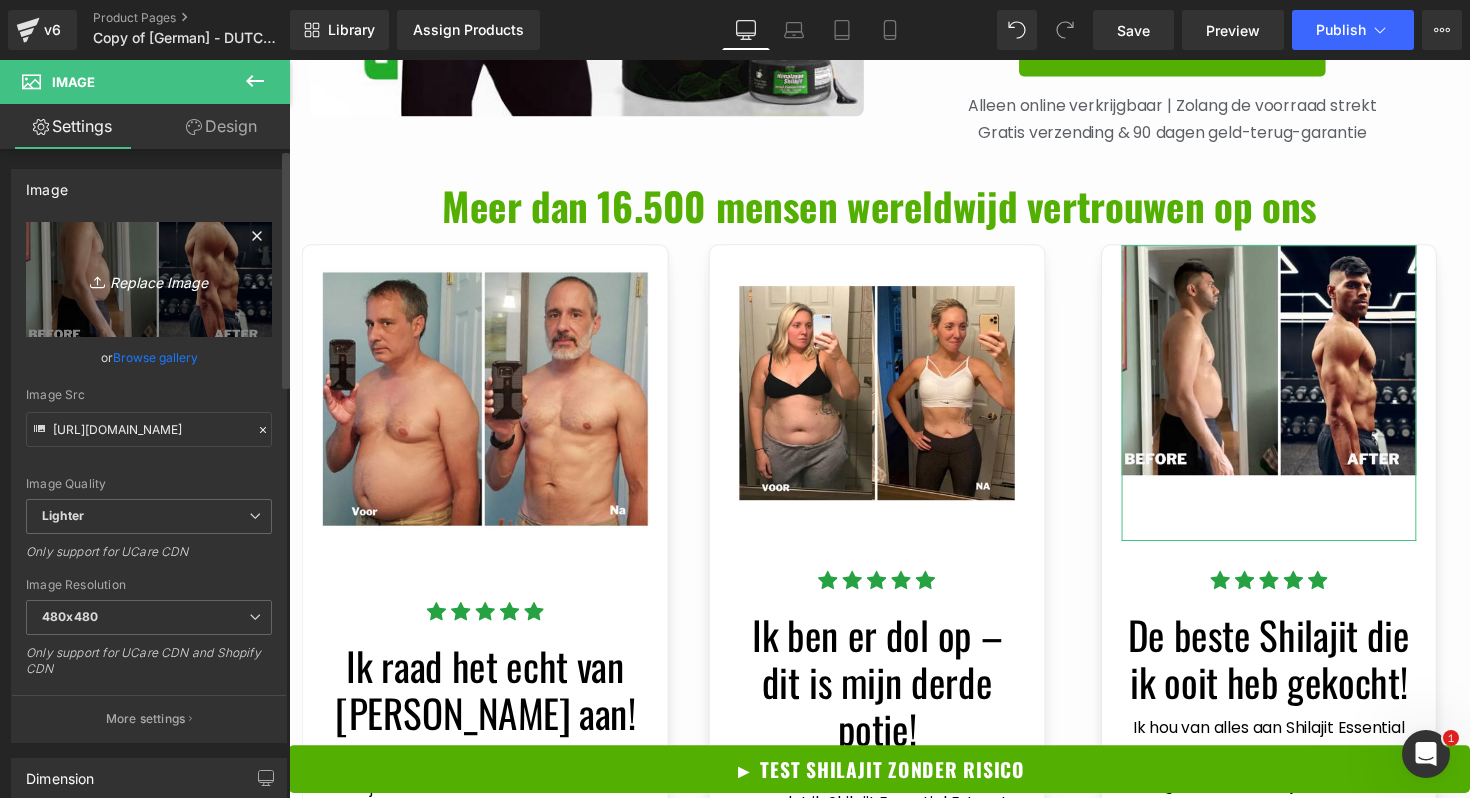 click on "Replace Image" at bounding box center (149, 279) 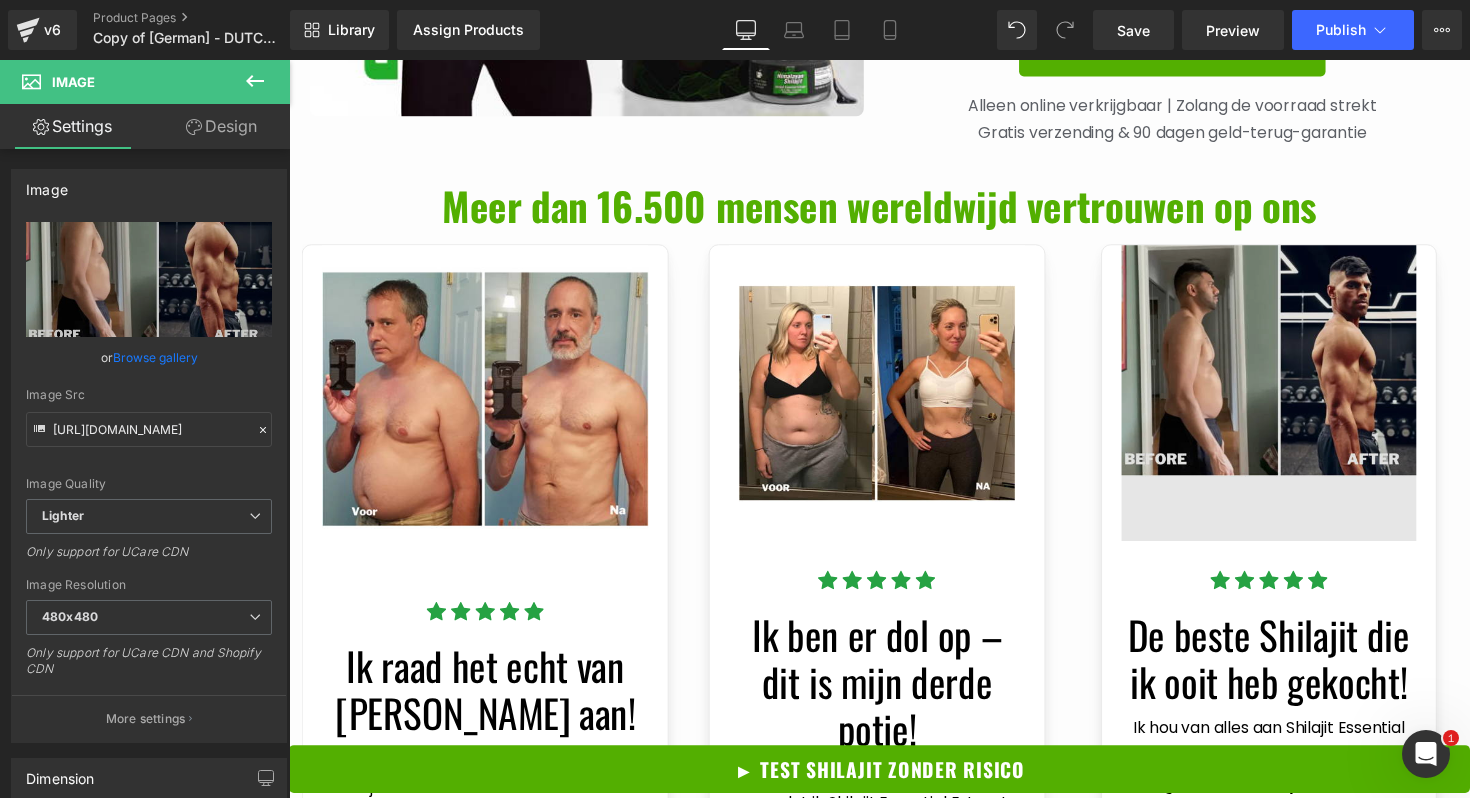 type on "C:\fakepath\Dutch - Resin landing page.png" 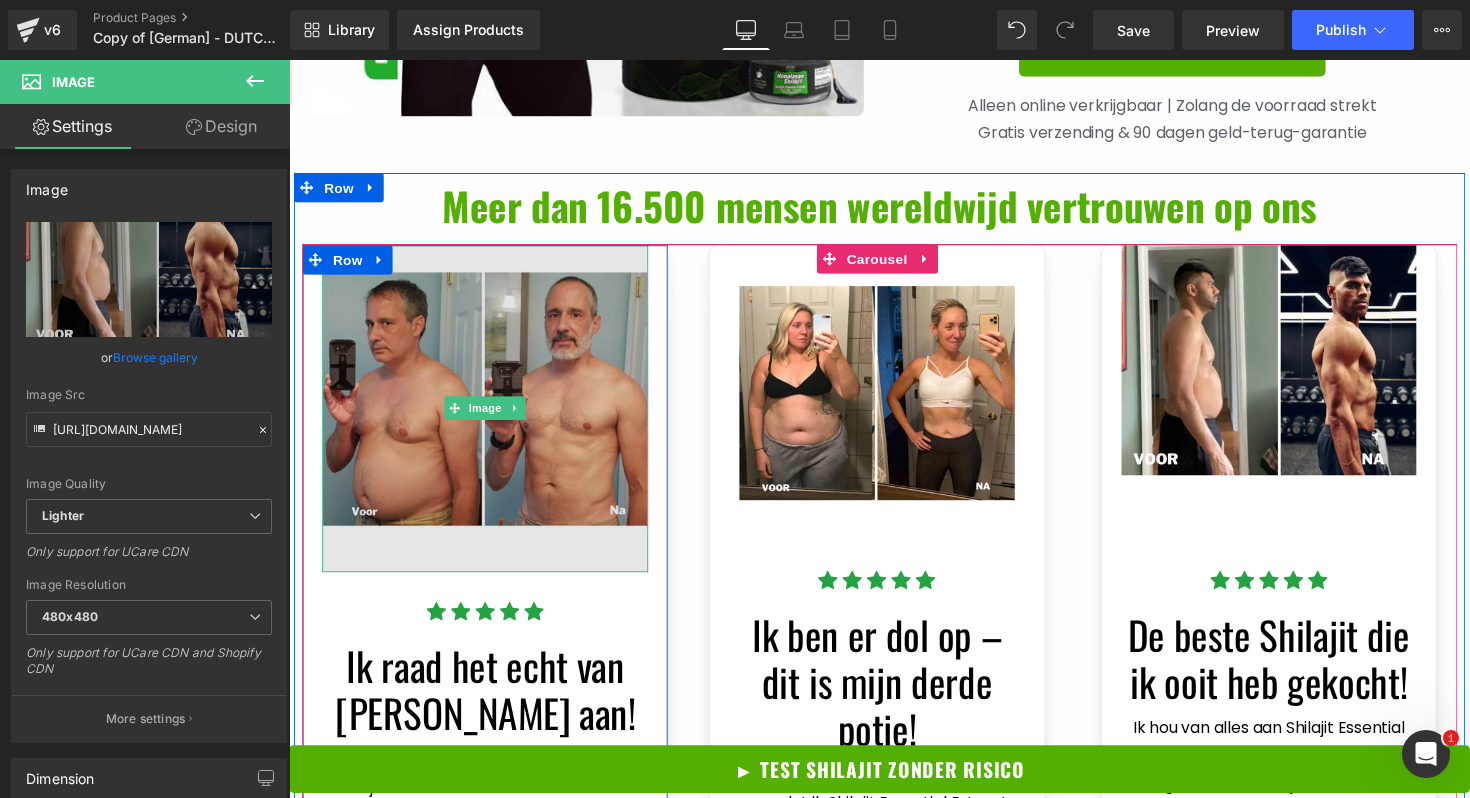 click at bounding box center (490, 417) 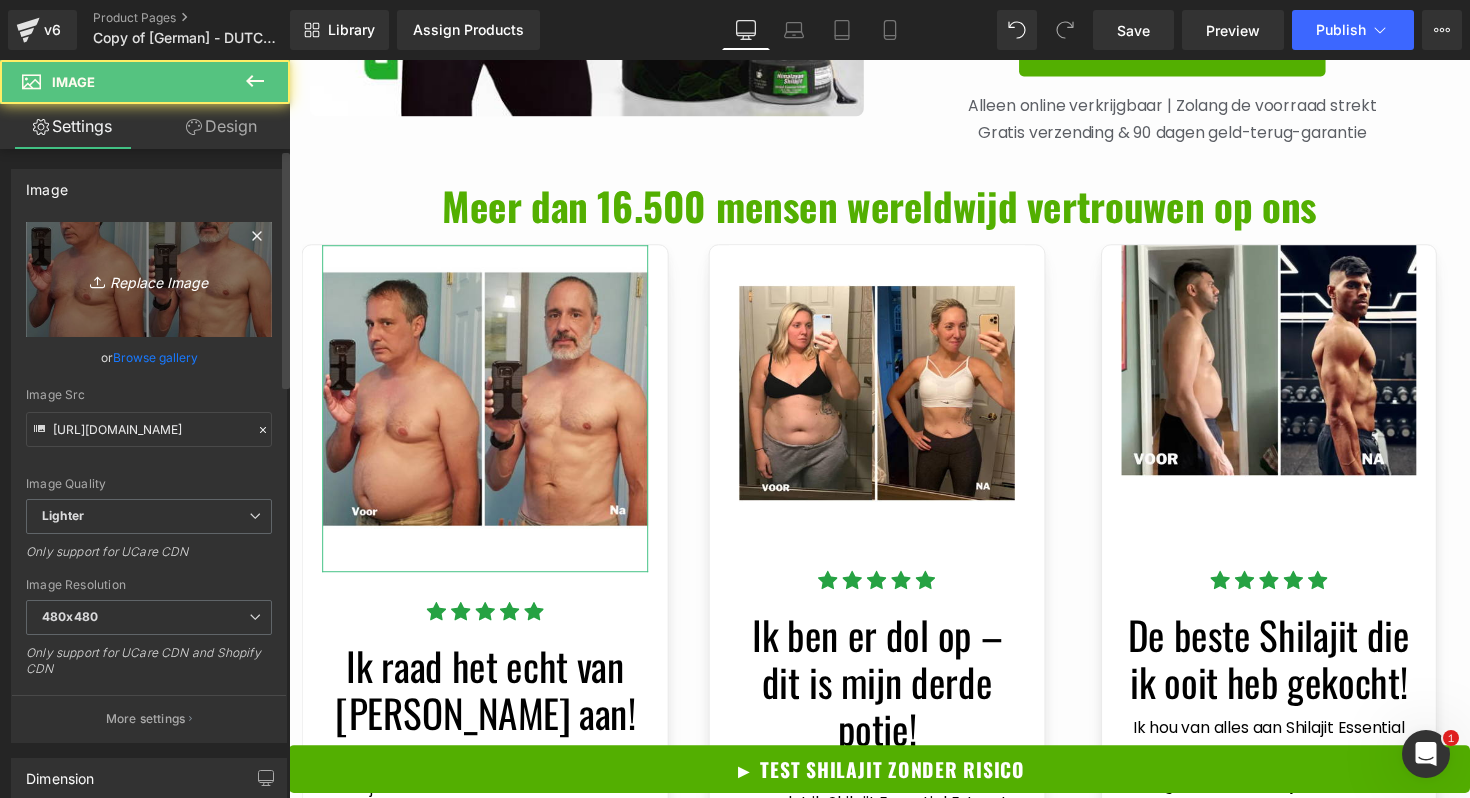 click on "Replace Image" at bounding box center (149, 279) 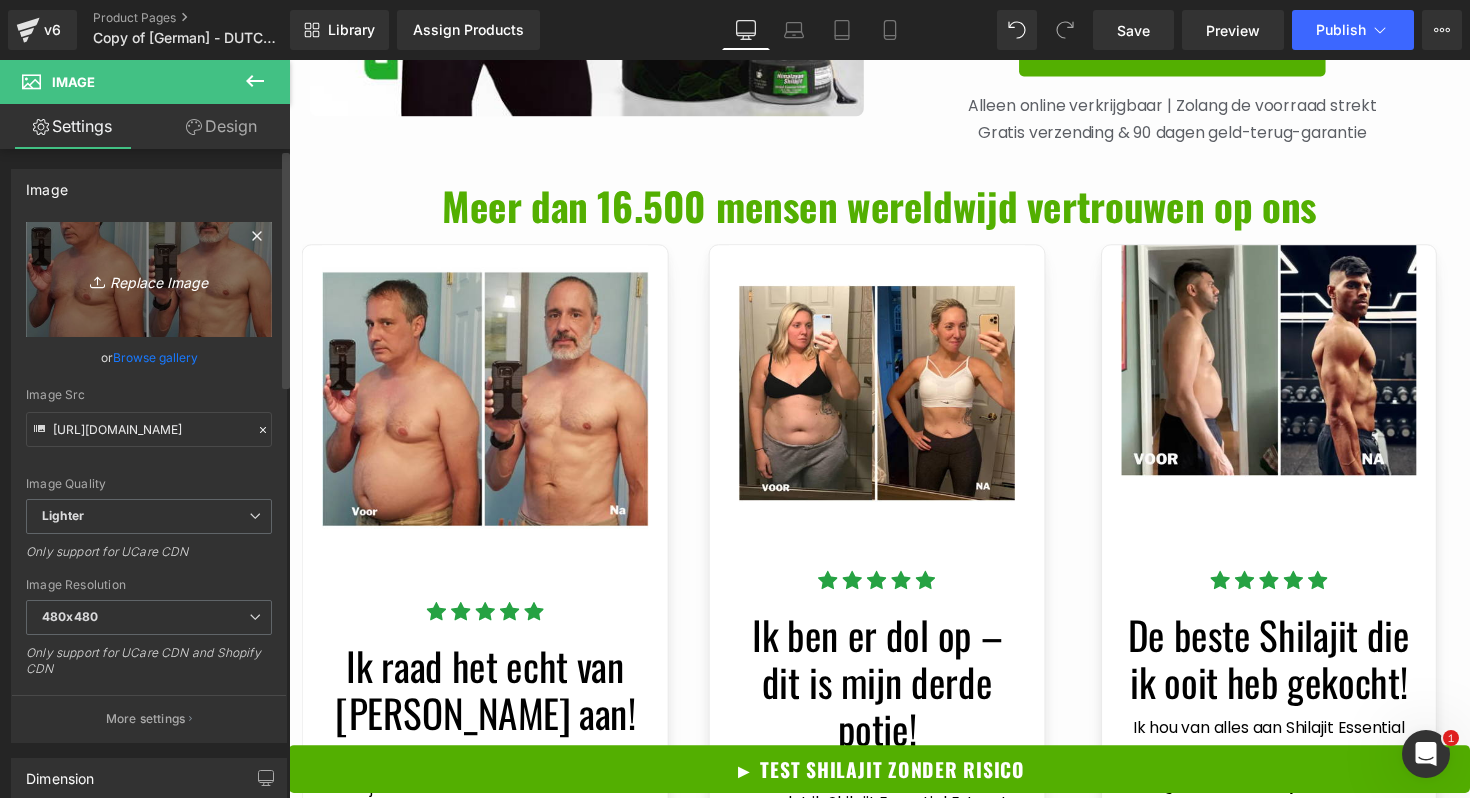 type on "C:\fakepath\Dutch - Resin landing page (1).png" 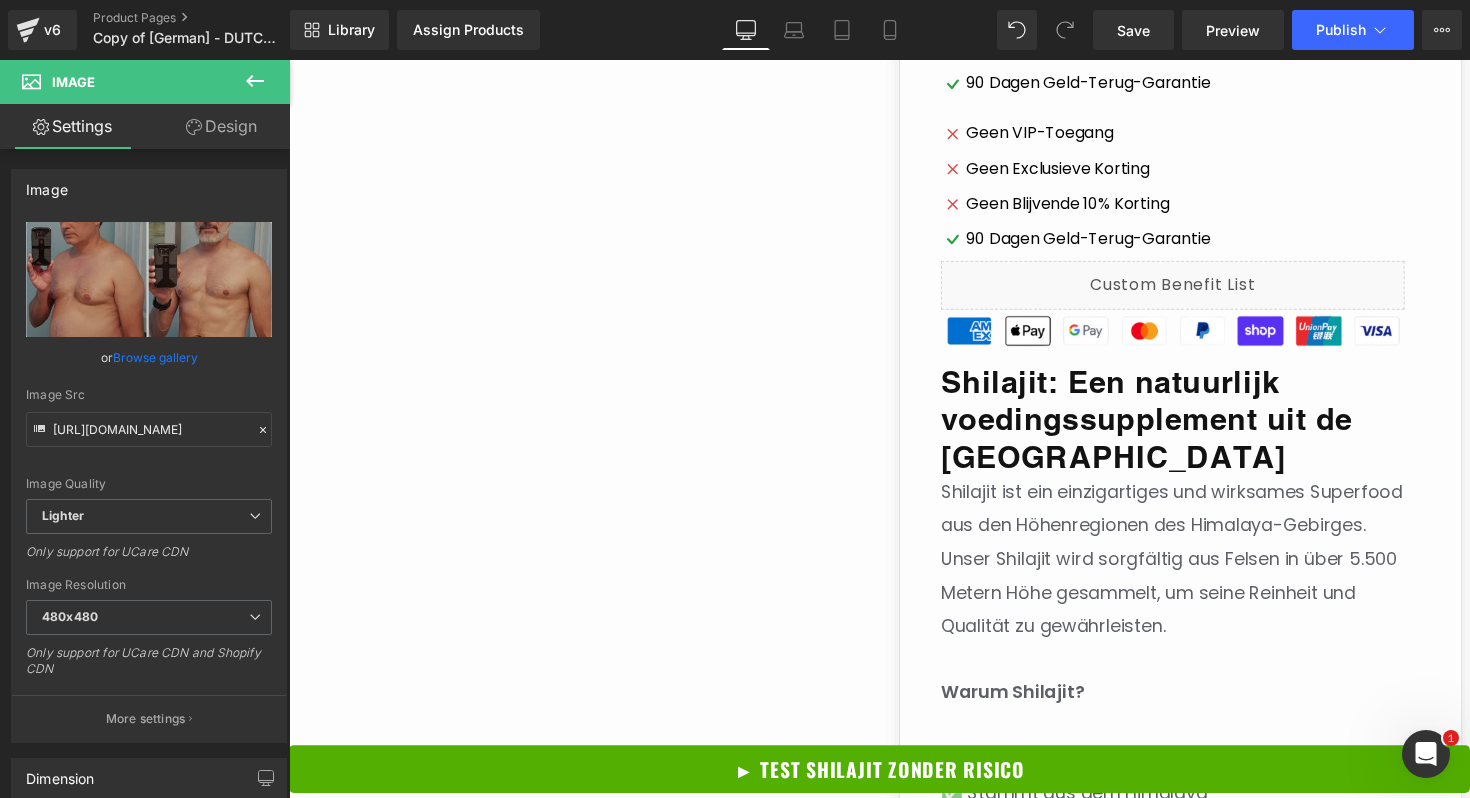 scroll, scrollTop: 0, scrollLeft: 0, axis: both 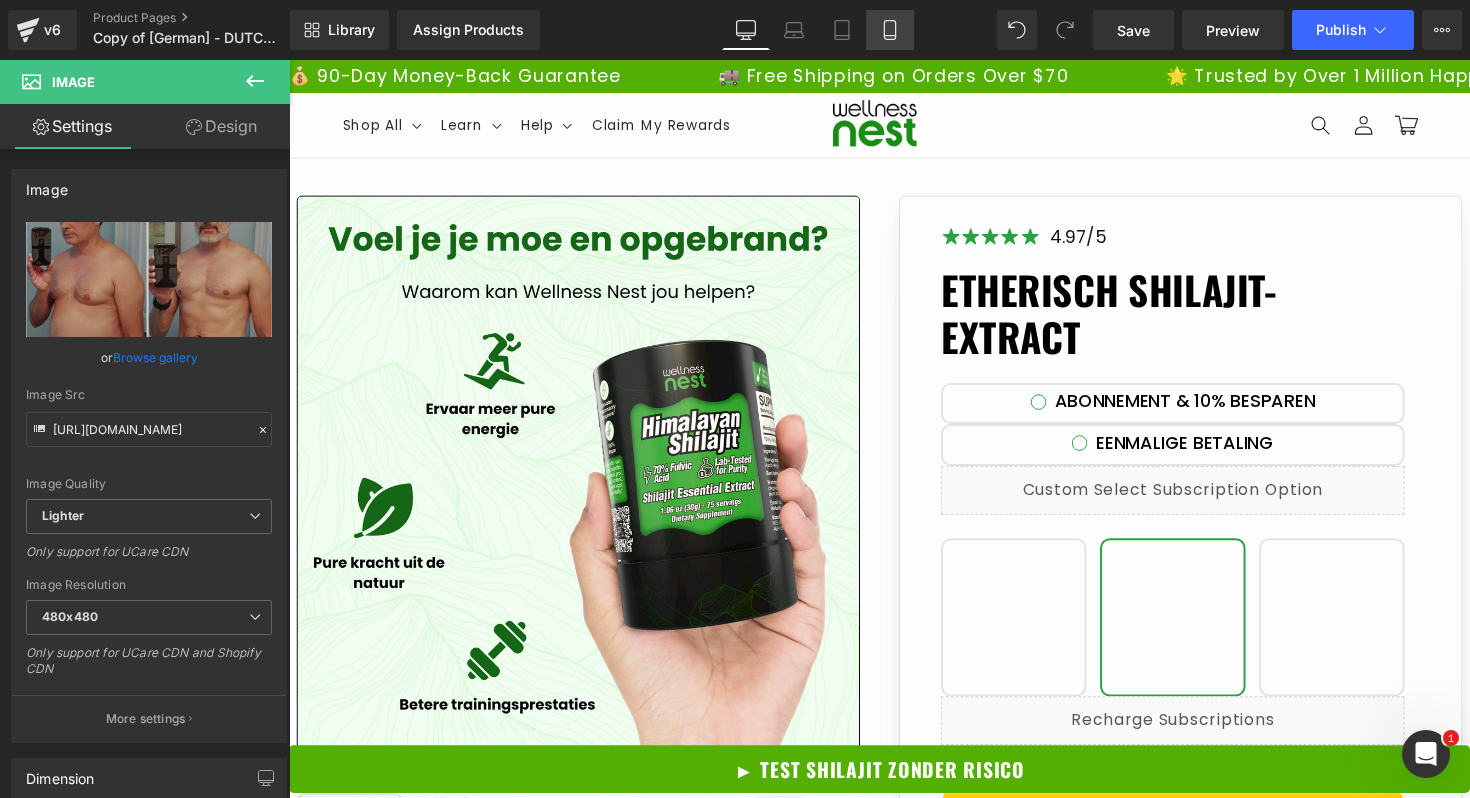 click 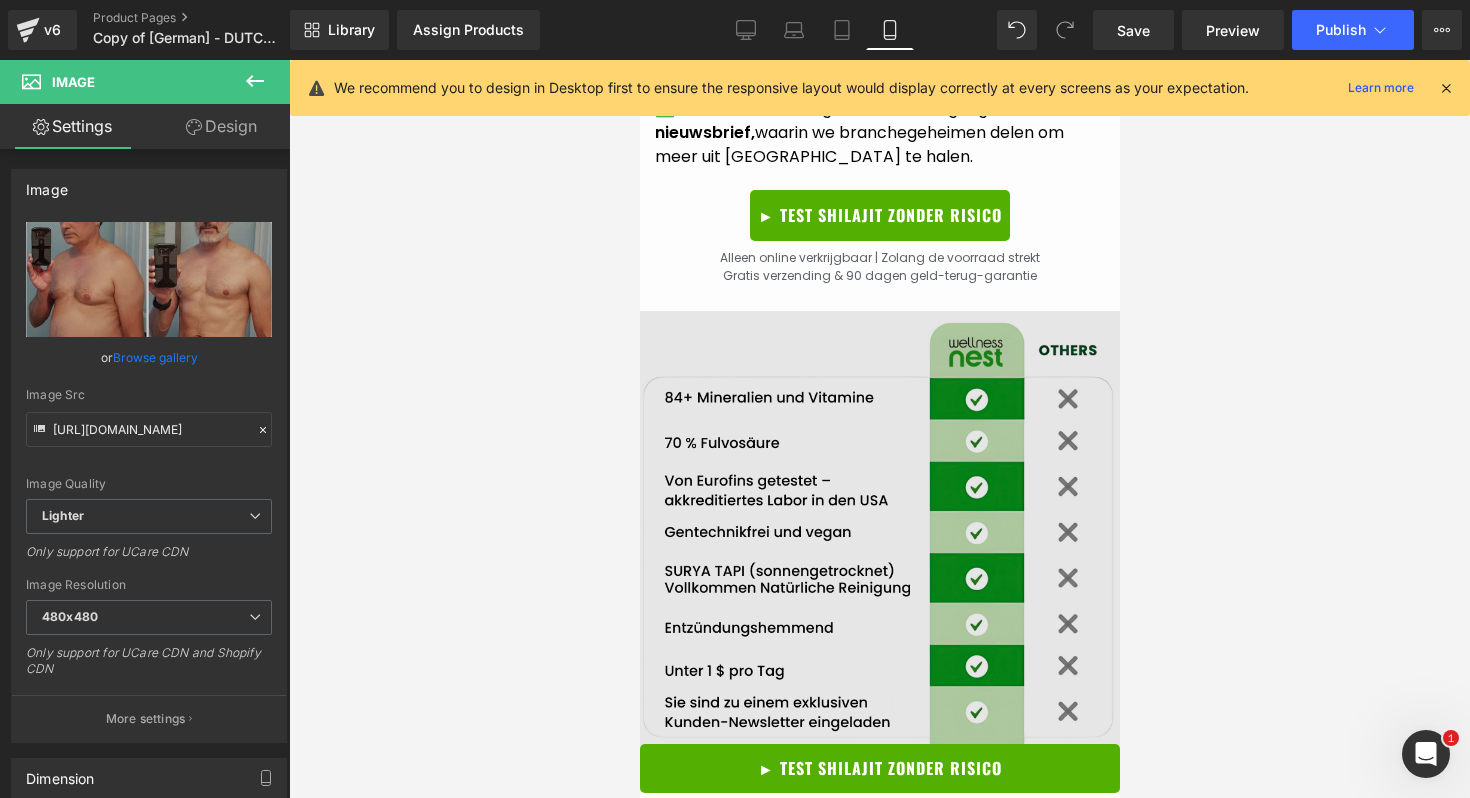 scroll, scrollTop: 4623, scrollLeft: 0, axis: vertical 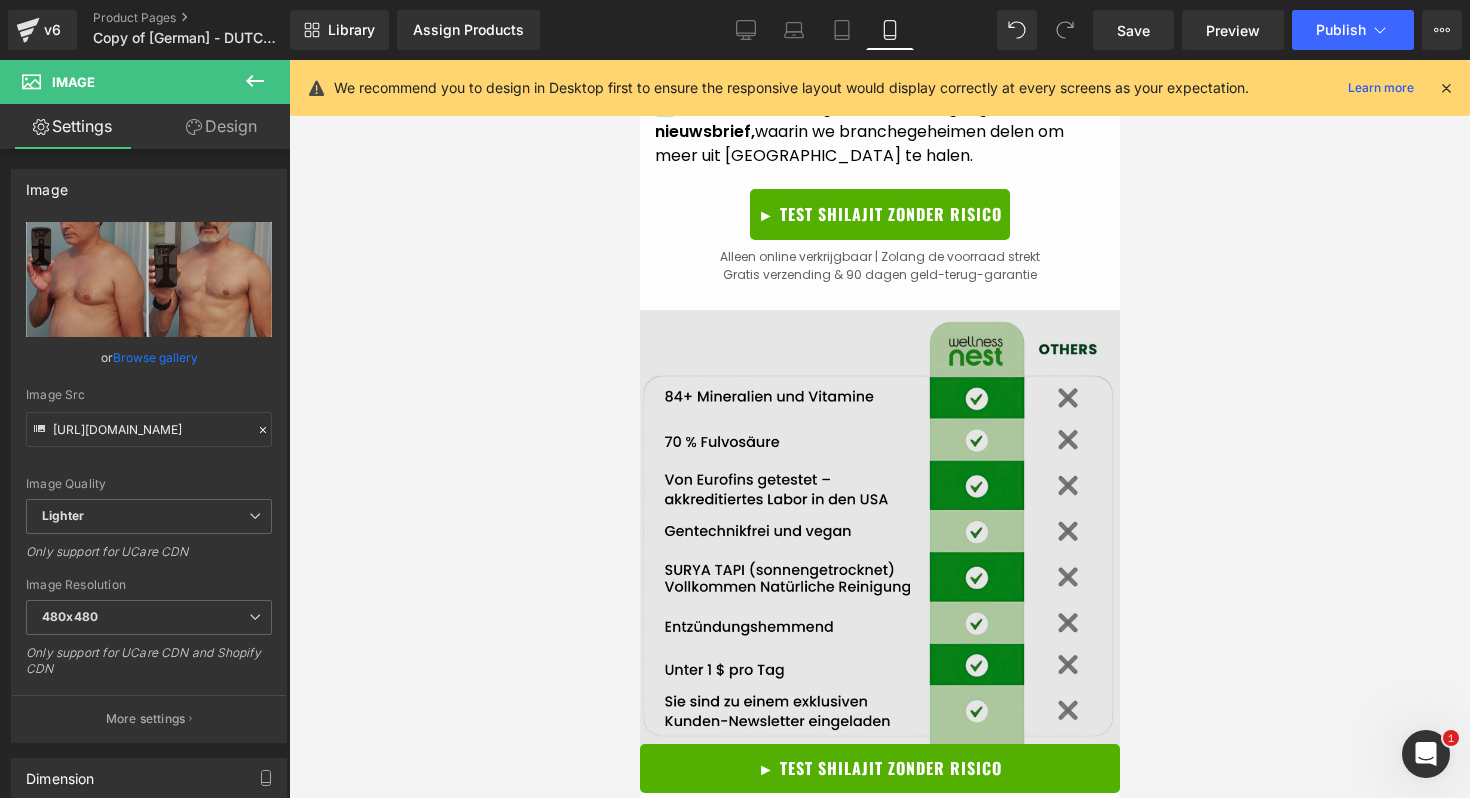 click on "Image" at bounding box center [879, 542] 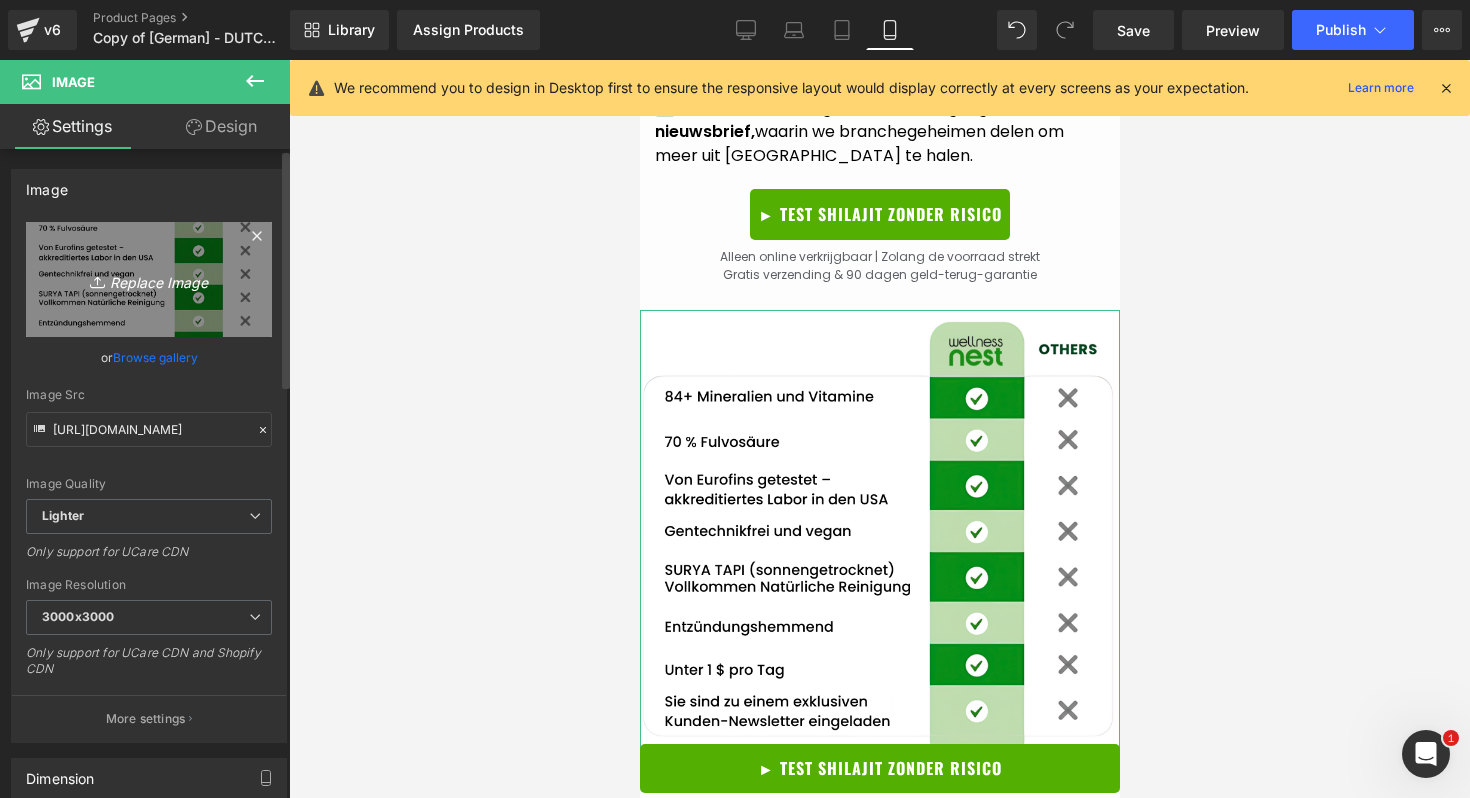 click on "Replace Image" at bounding box center [149, 279] 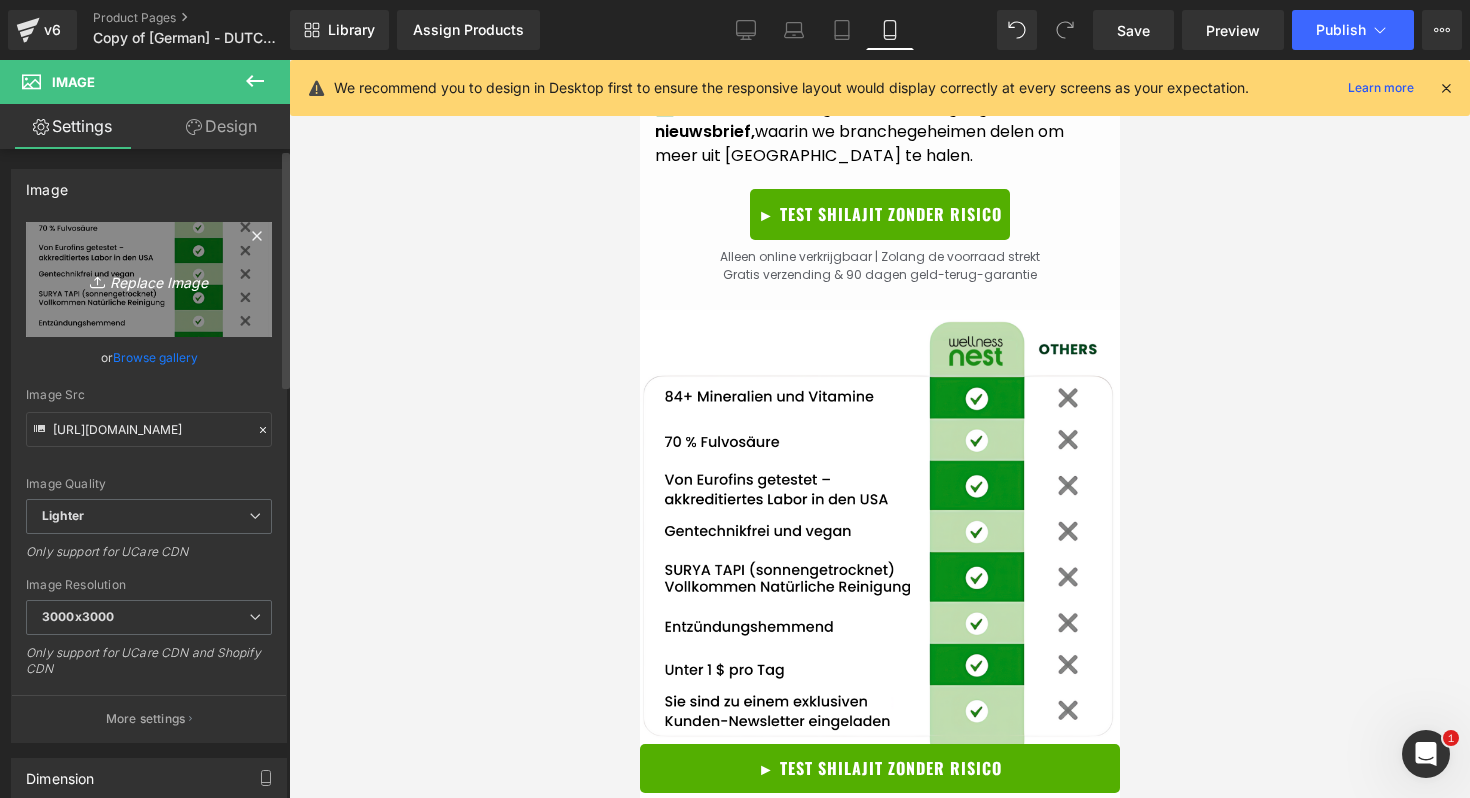 type on "C:\fakepath\MOBILE.png" 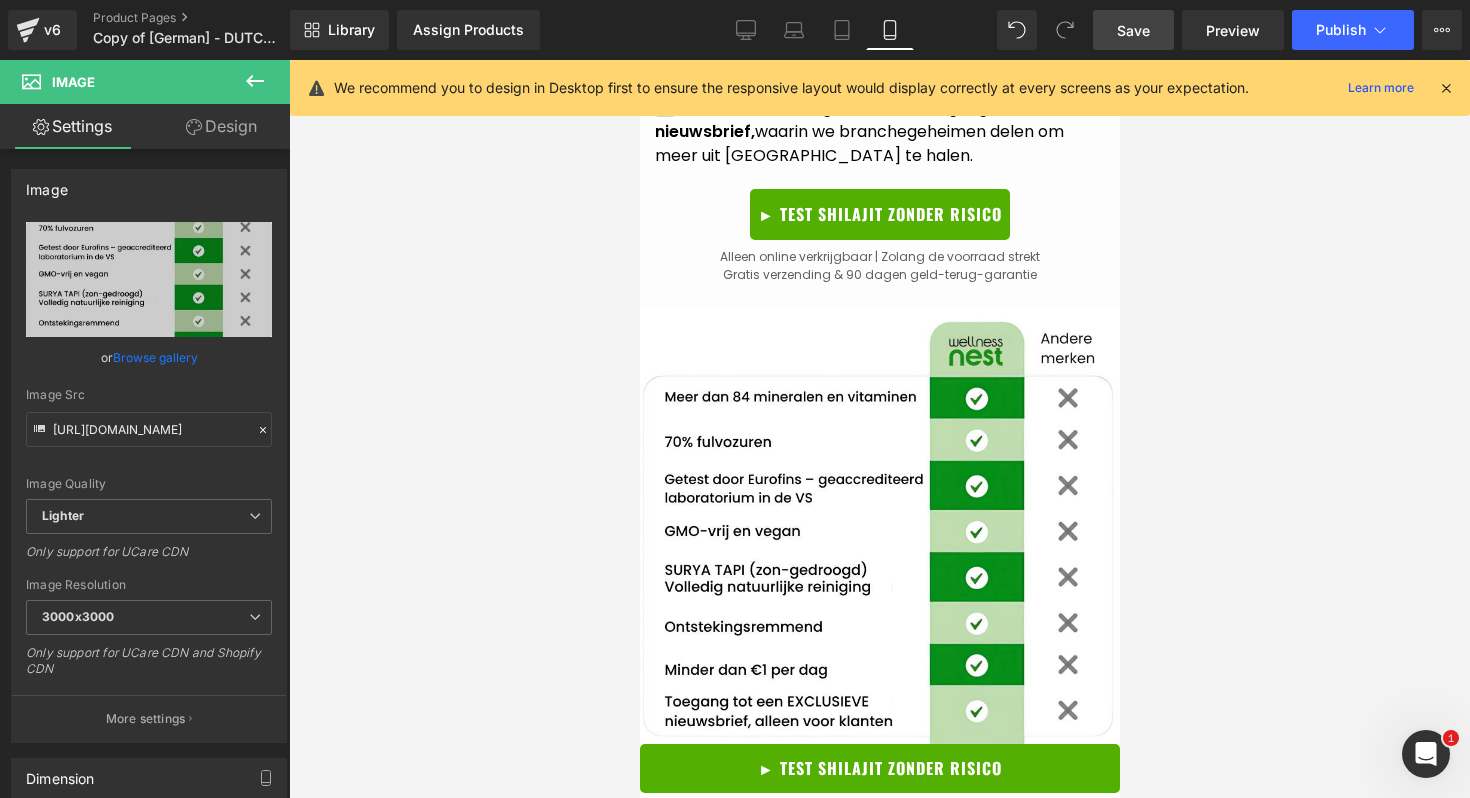 click on "Save" at bounding box center (1133, 30) 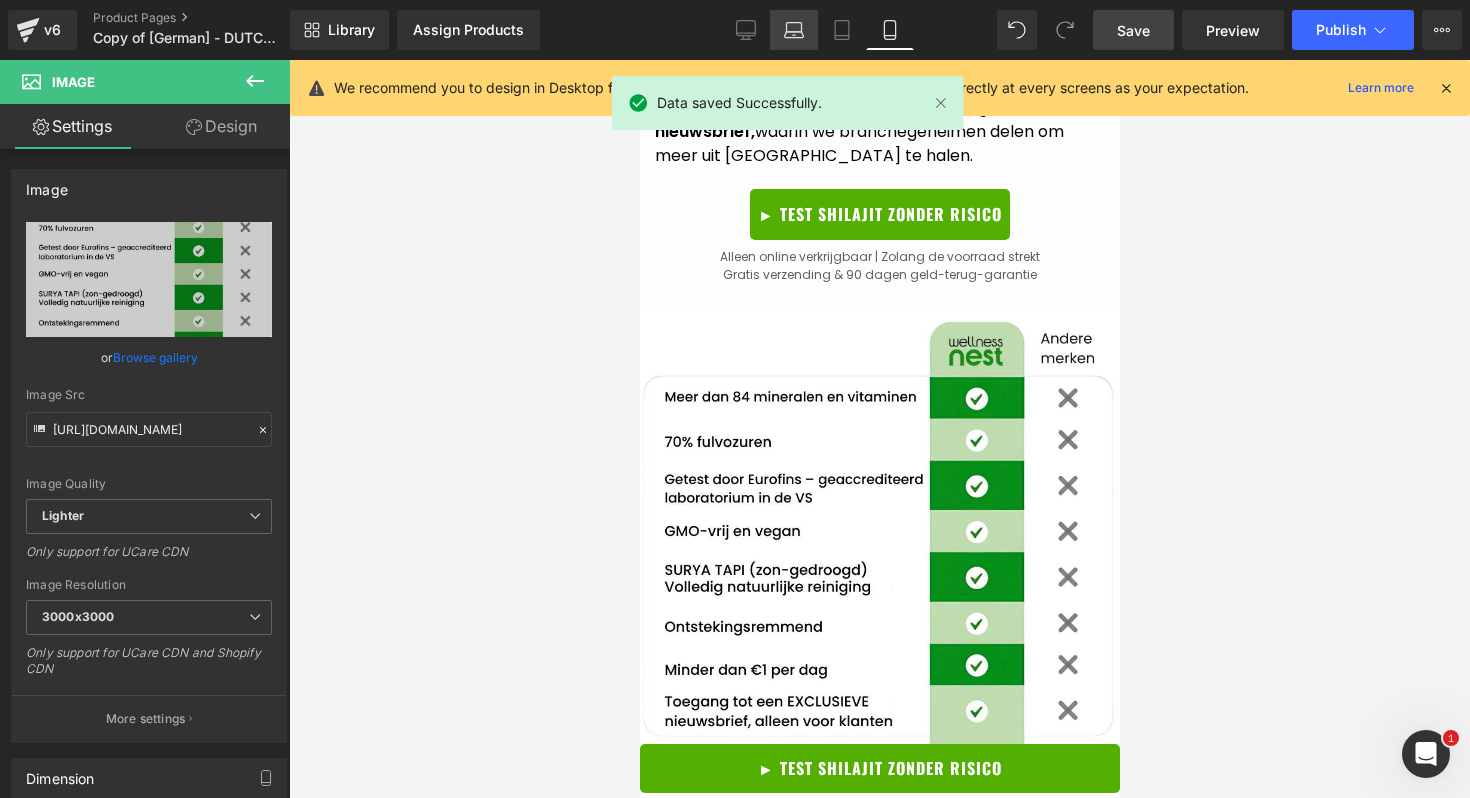 click on "Laptop" at bounding box center (794, 30) 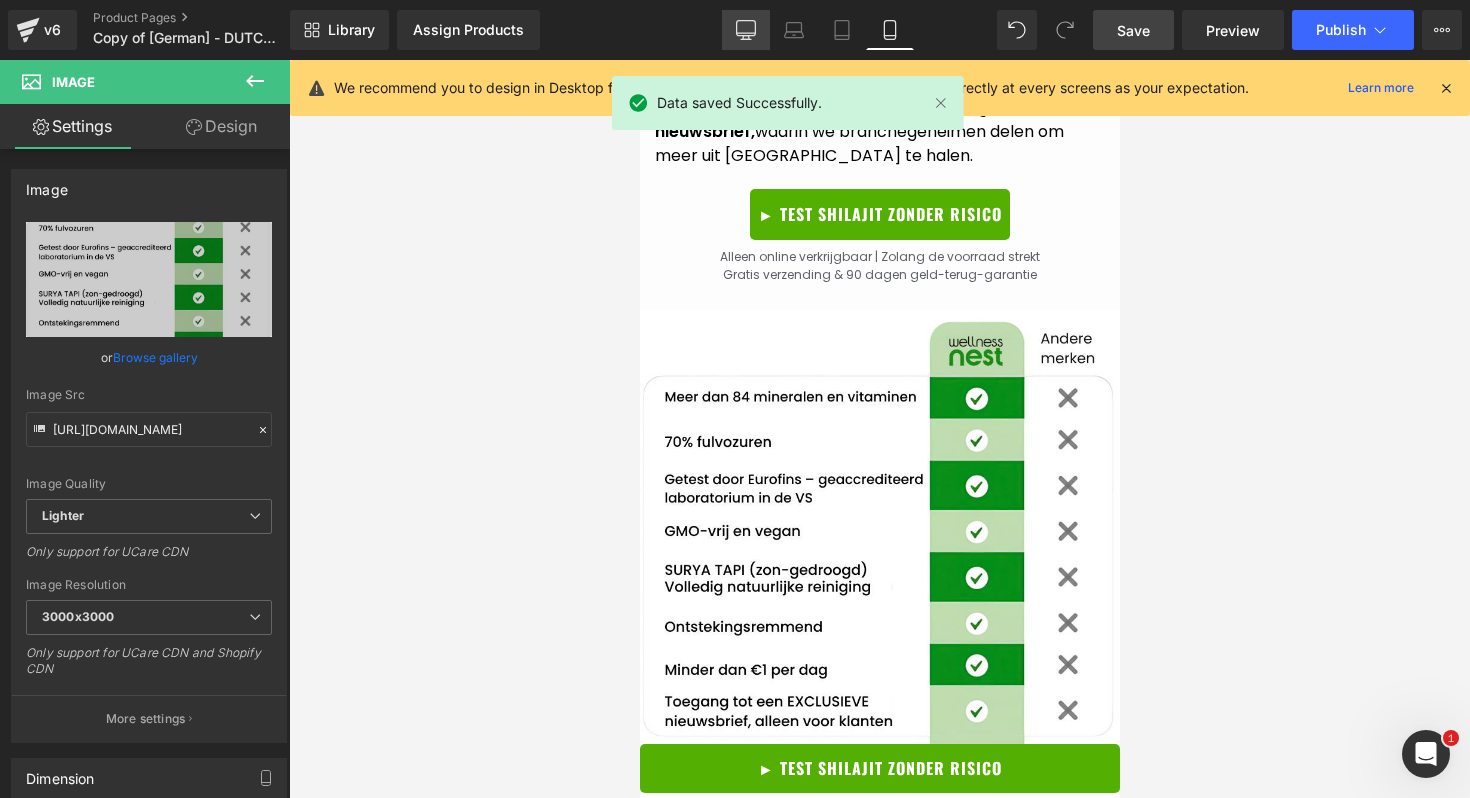 click on "Desktop" at bounding box center (746, 30) 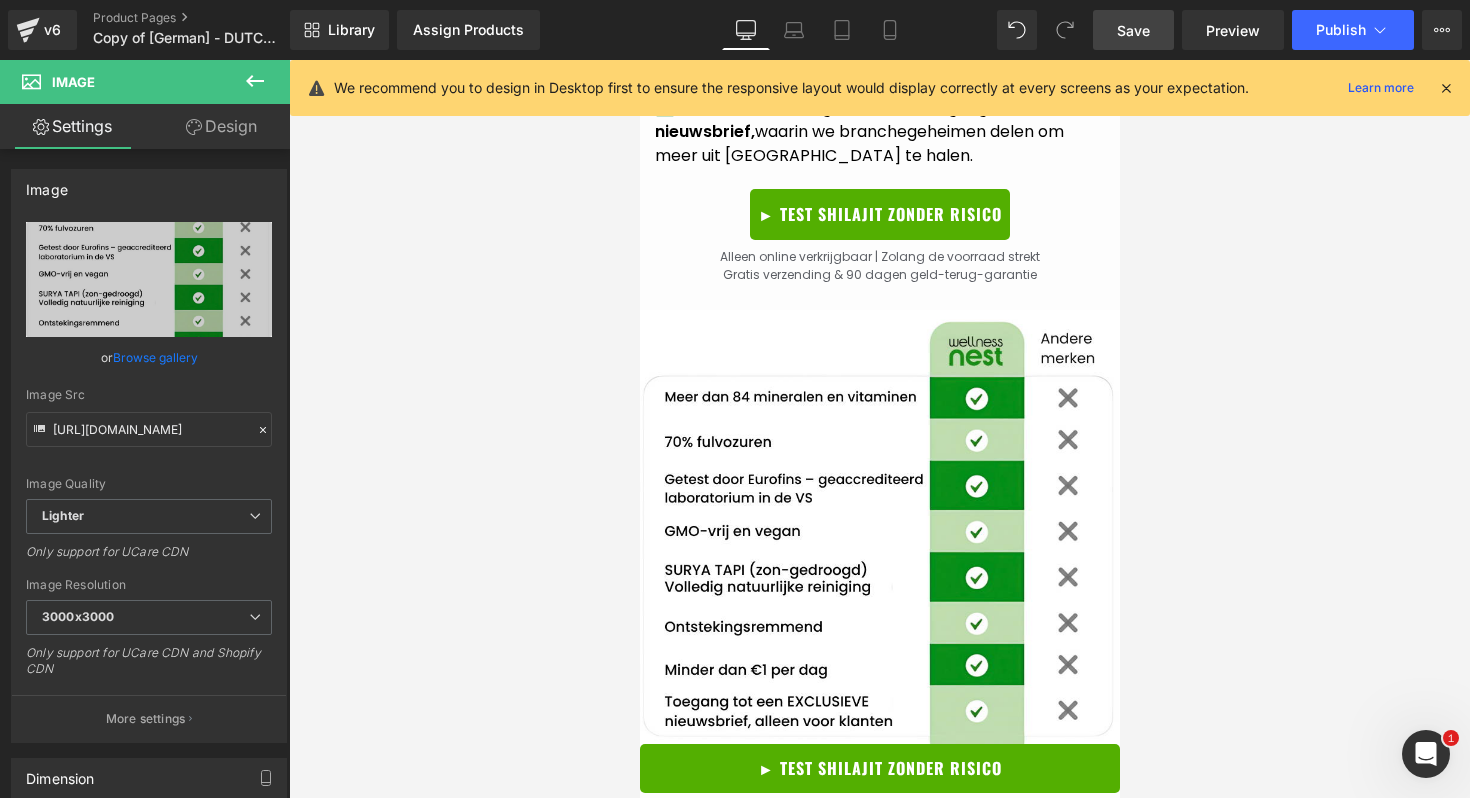 click 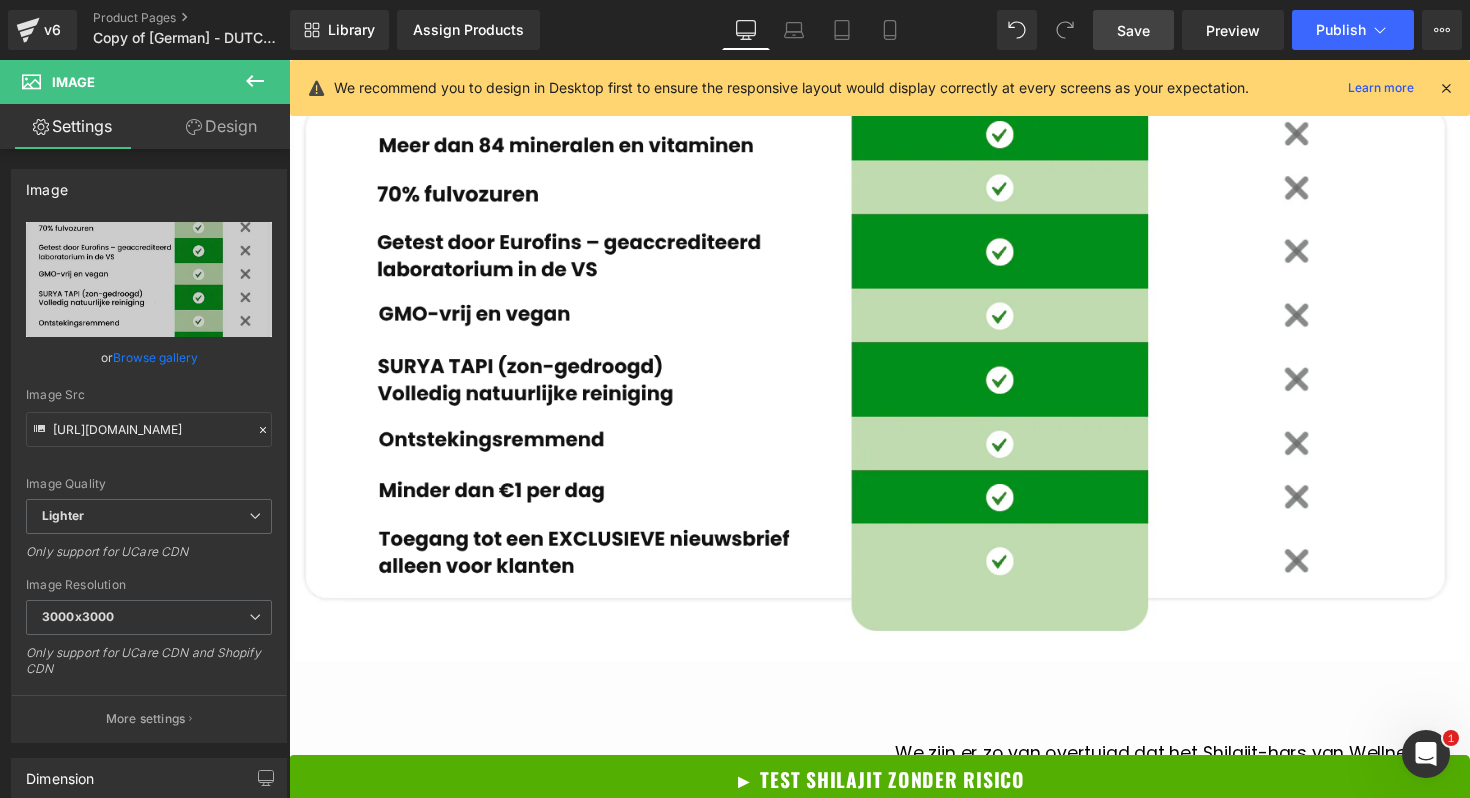 click on "Save" at bounding box center (1133, 30) 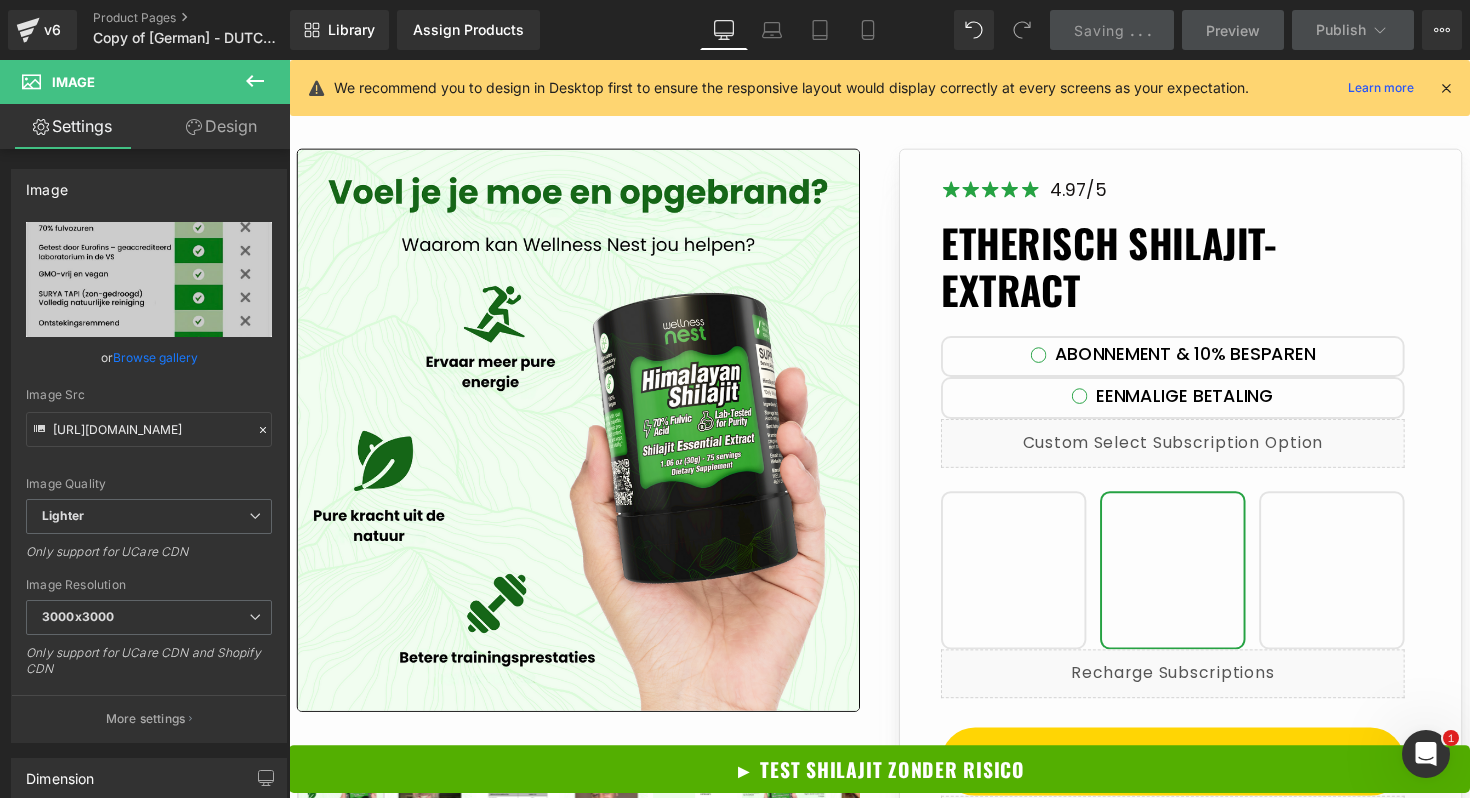 click on "Saving" at bounding box center [1099, 30] 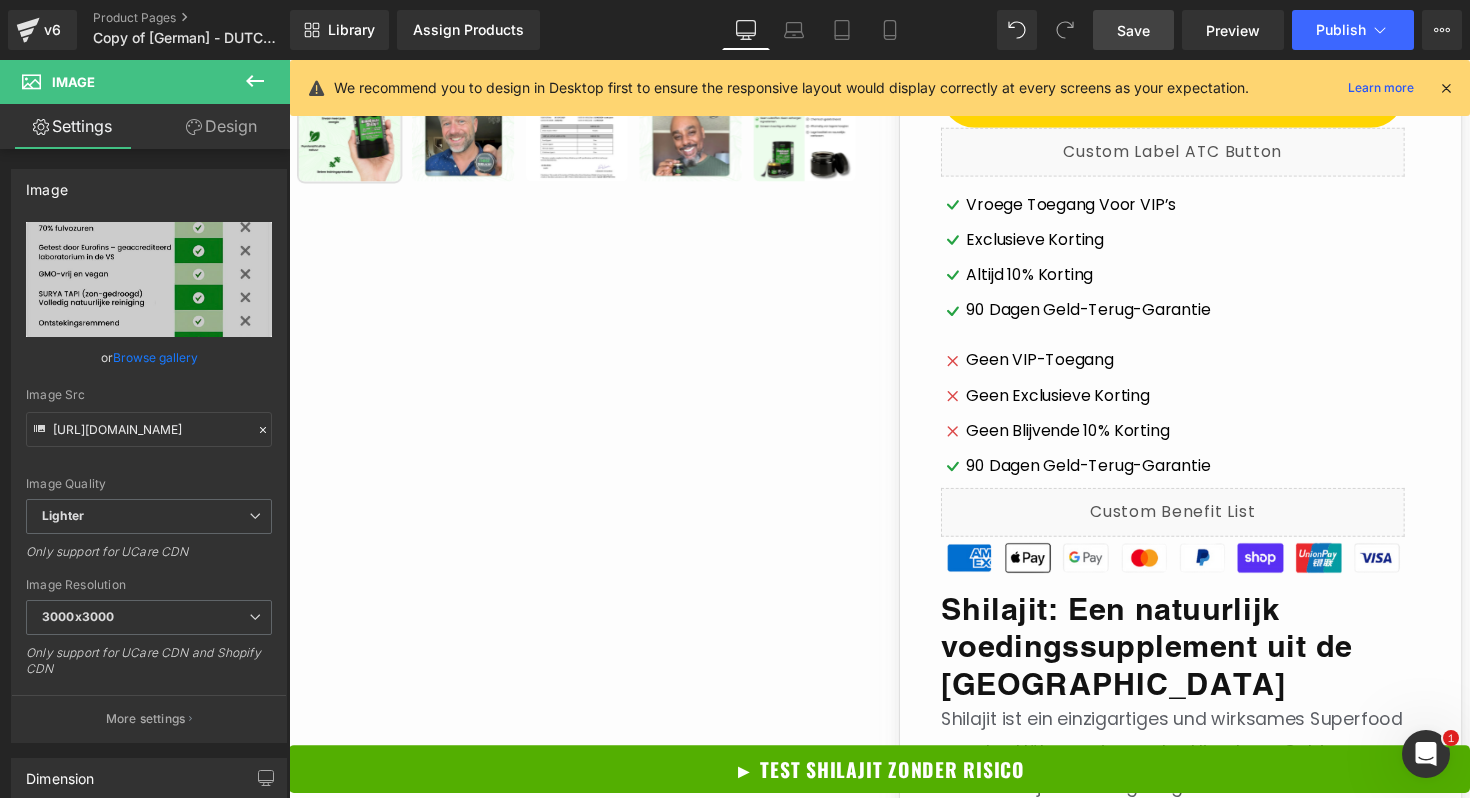 scroll, scrollTop: 425, scrollLeft: 0, axis: vertical 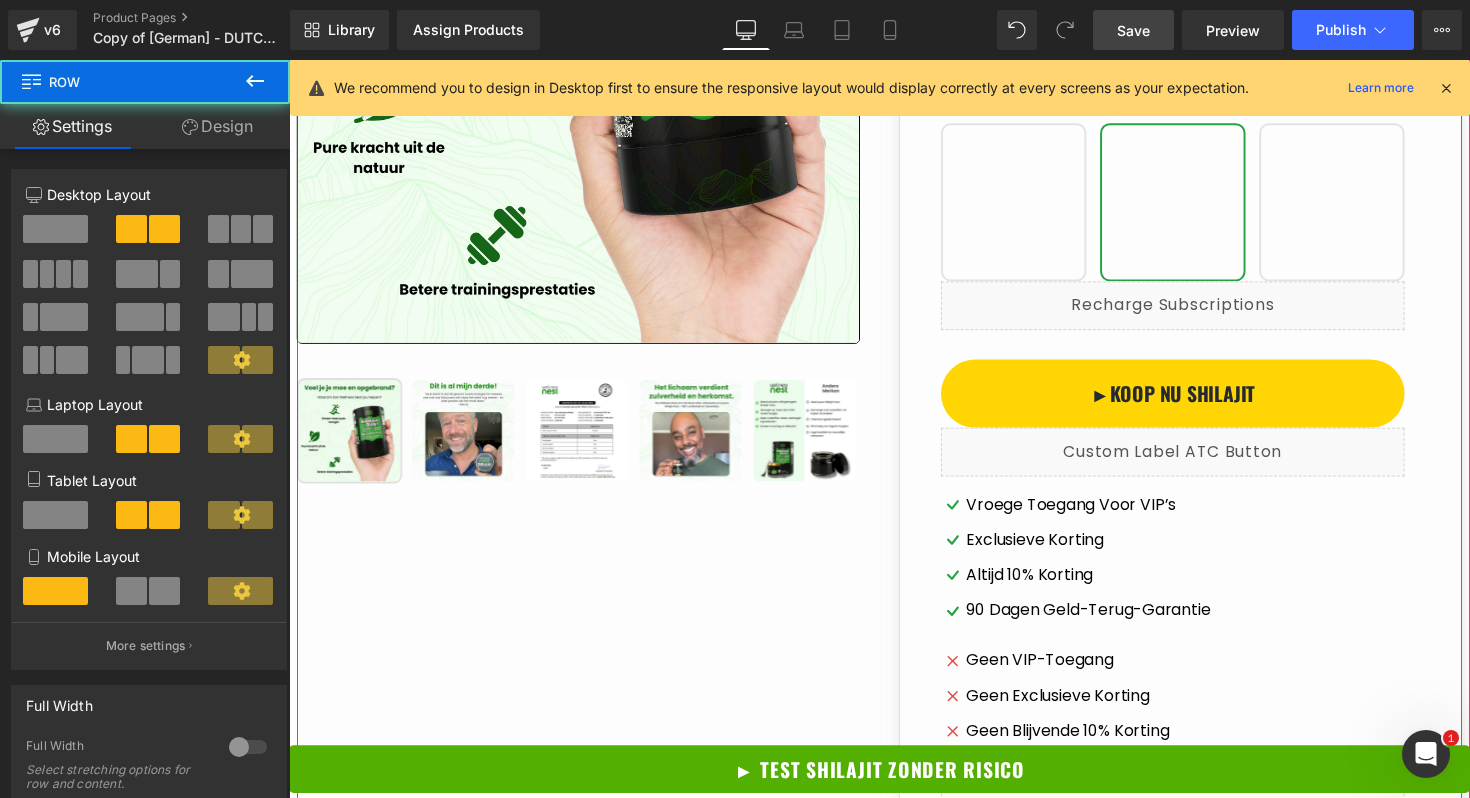 click on "Sale Off
(P) Image
‹" at bounding box center [894, 1096] 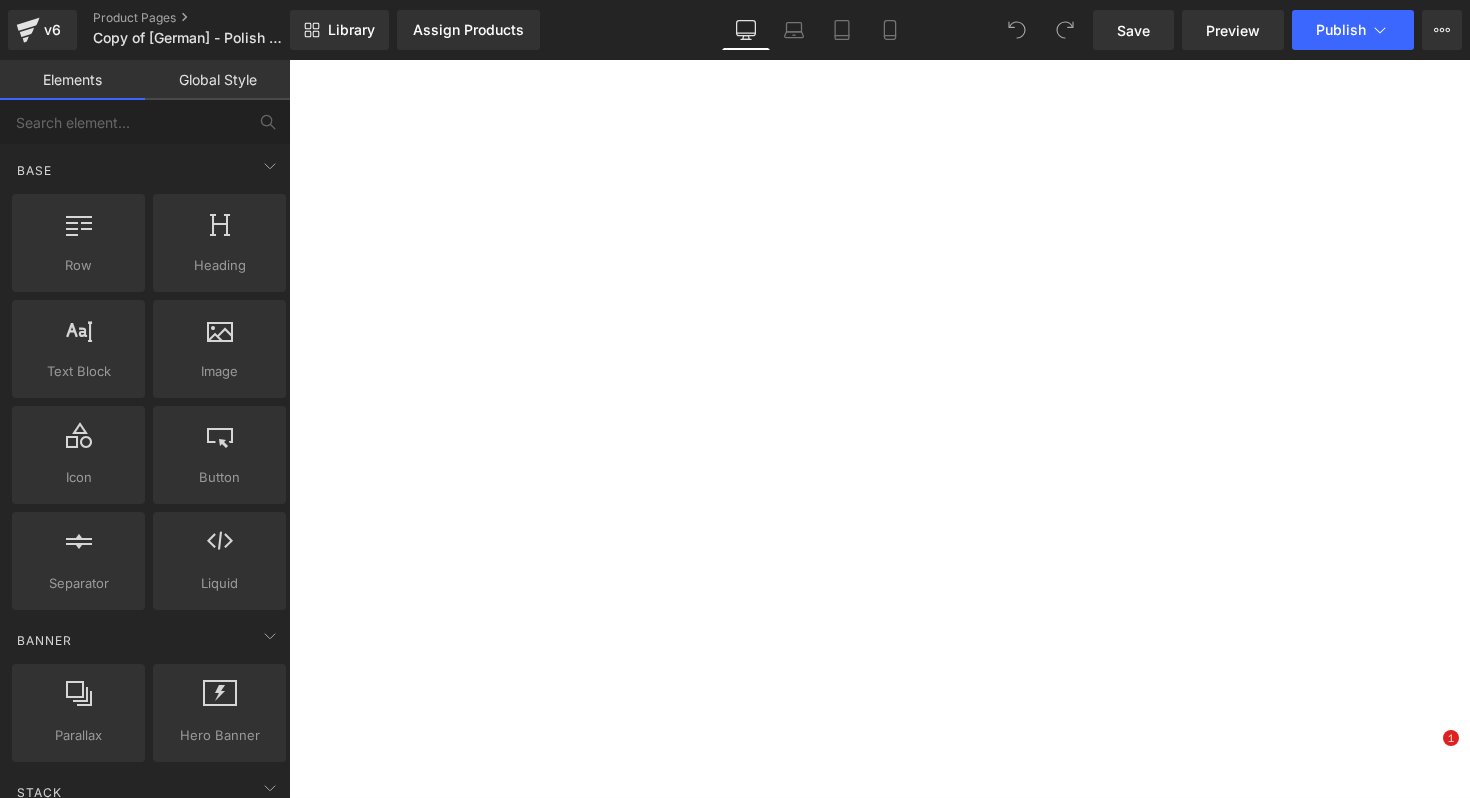 scroll, scrollTop: 0, scrollLeft: 0, axis: both 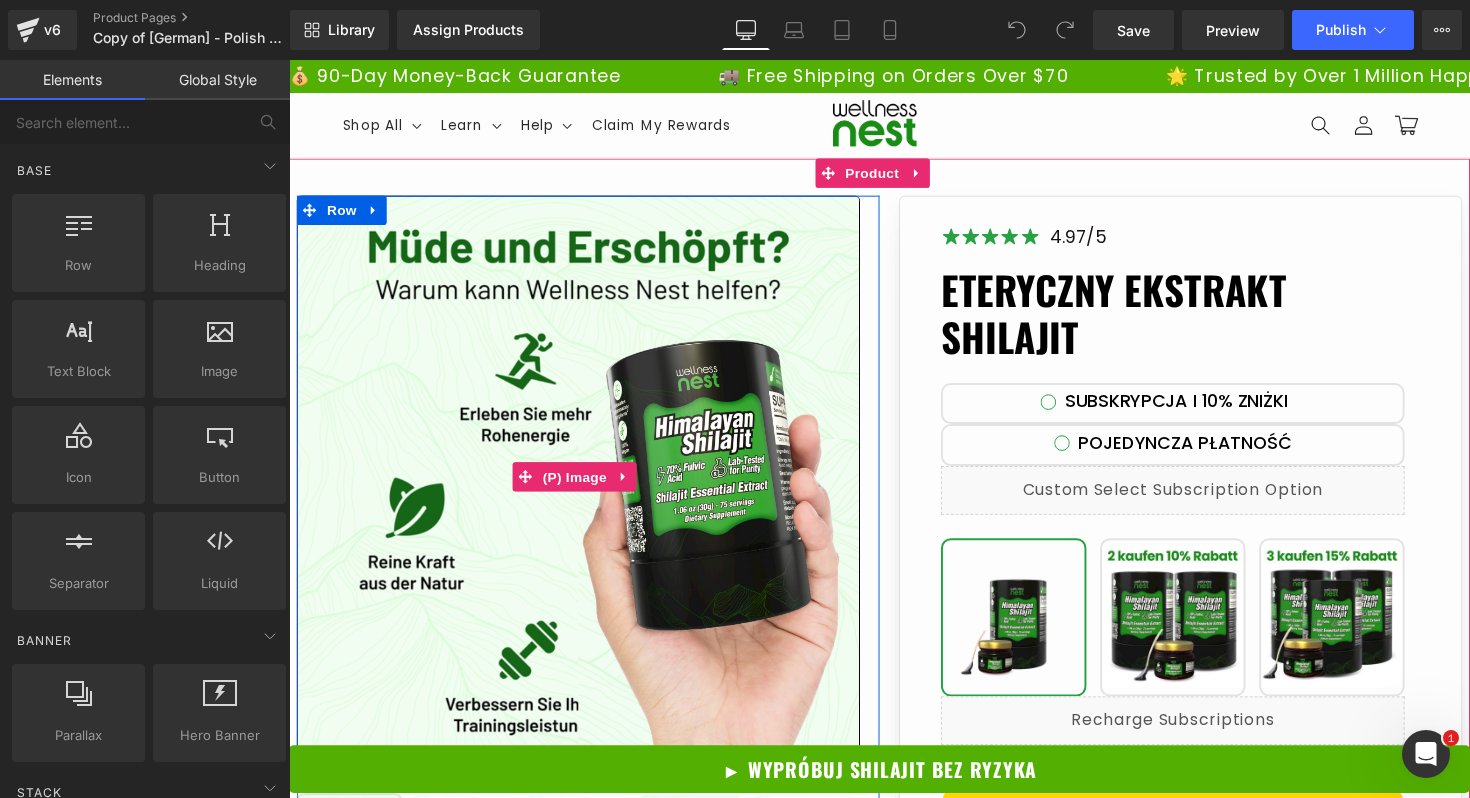 click at bounding box center [585, 487] 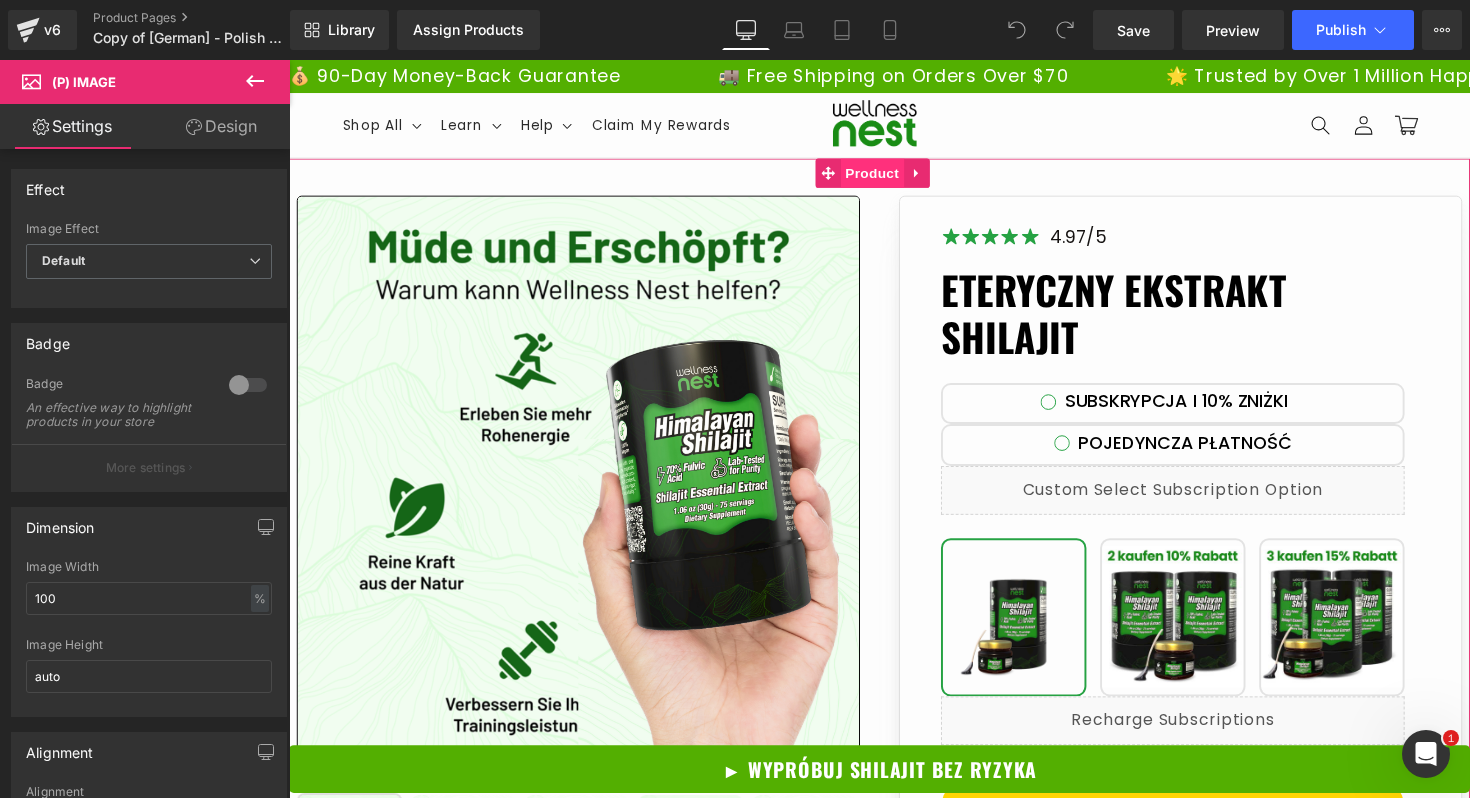 click on "Product" at bounding box center [886, 176] 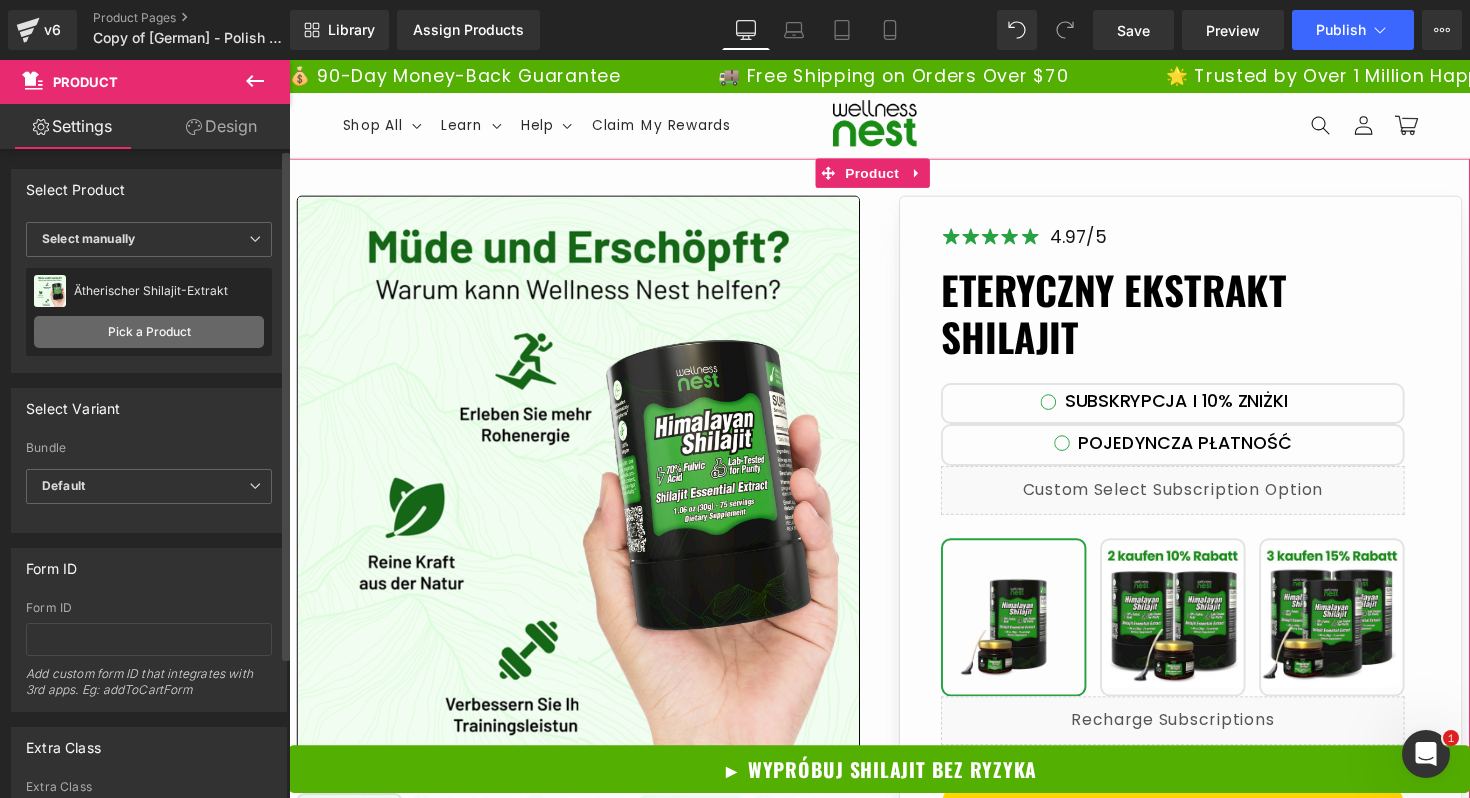 click on "Pick a Product" at bounding box center [149, 332] 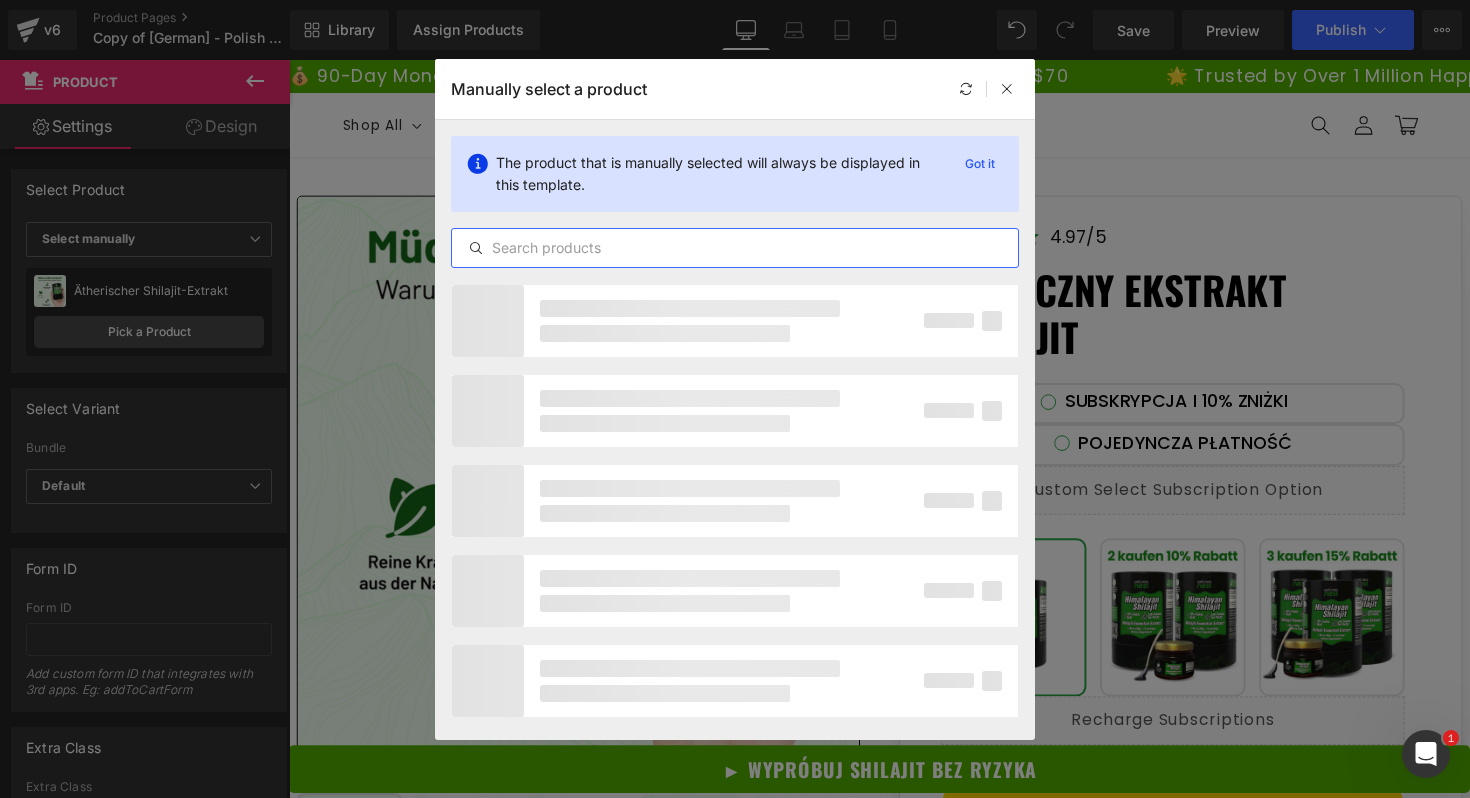 click at bounding box center [735, 248] 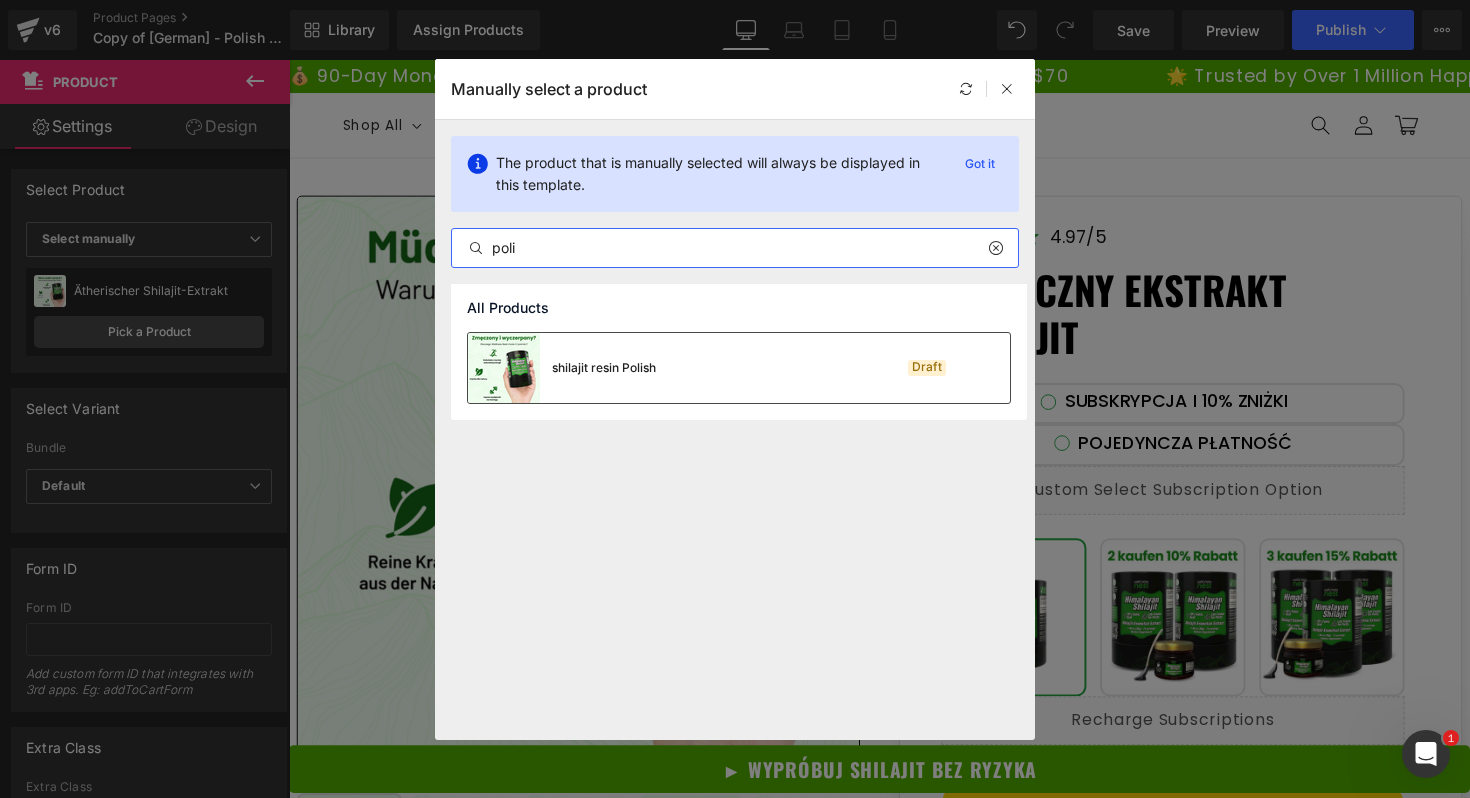 type on "poli" 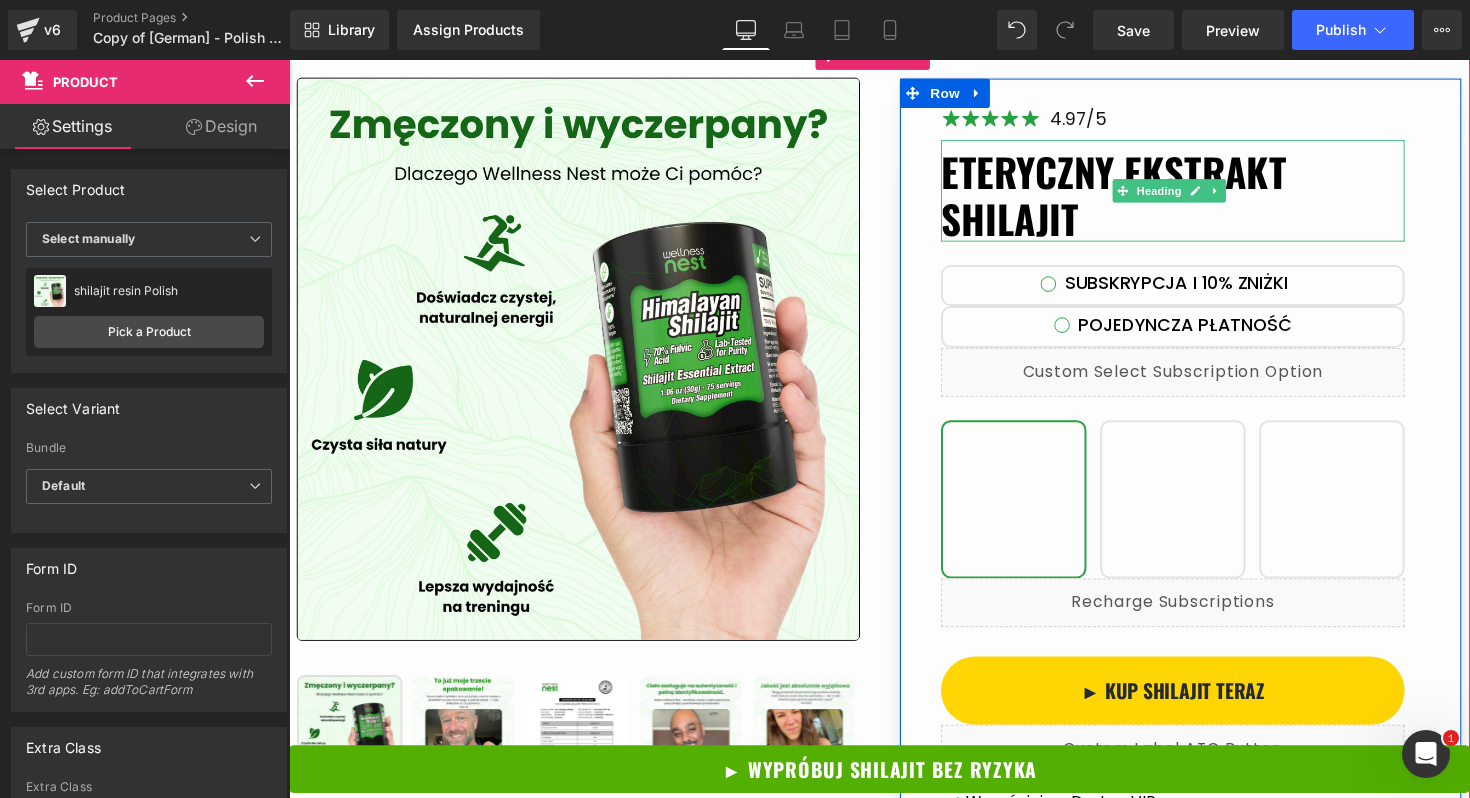 scroll, scrollTop: 135, scrollLeft: 0, axis: vertical 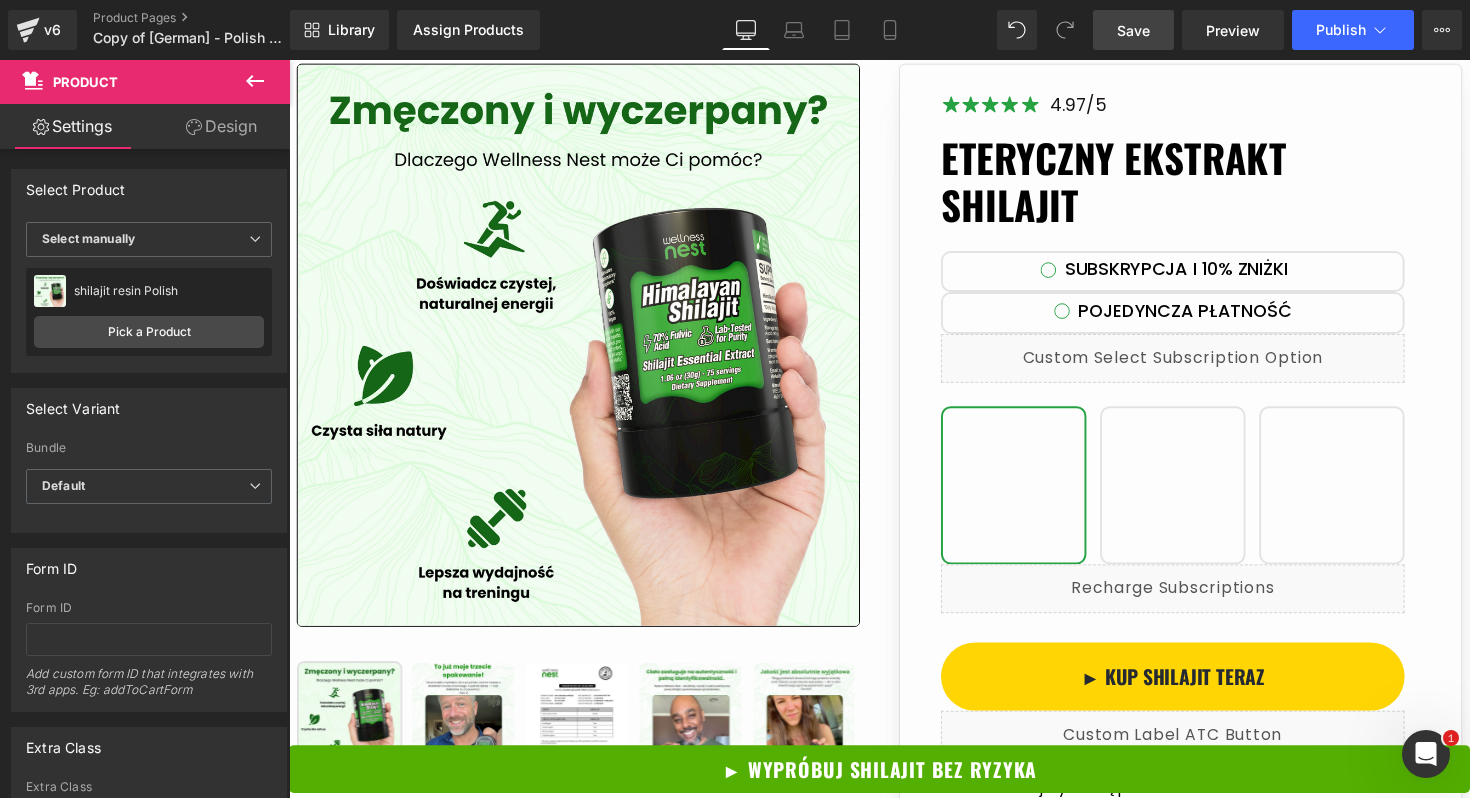 click on "Save" at bounding box center (1133, 30) 